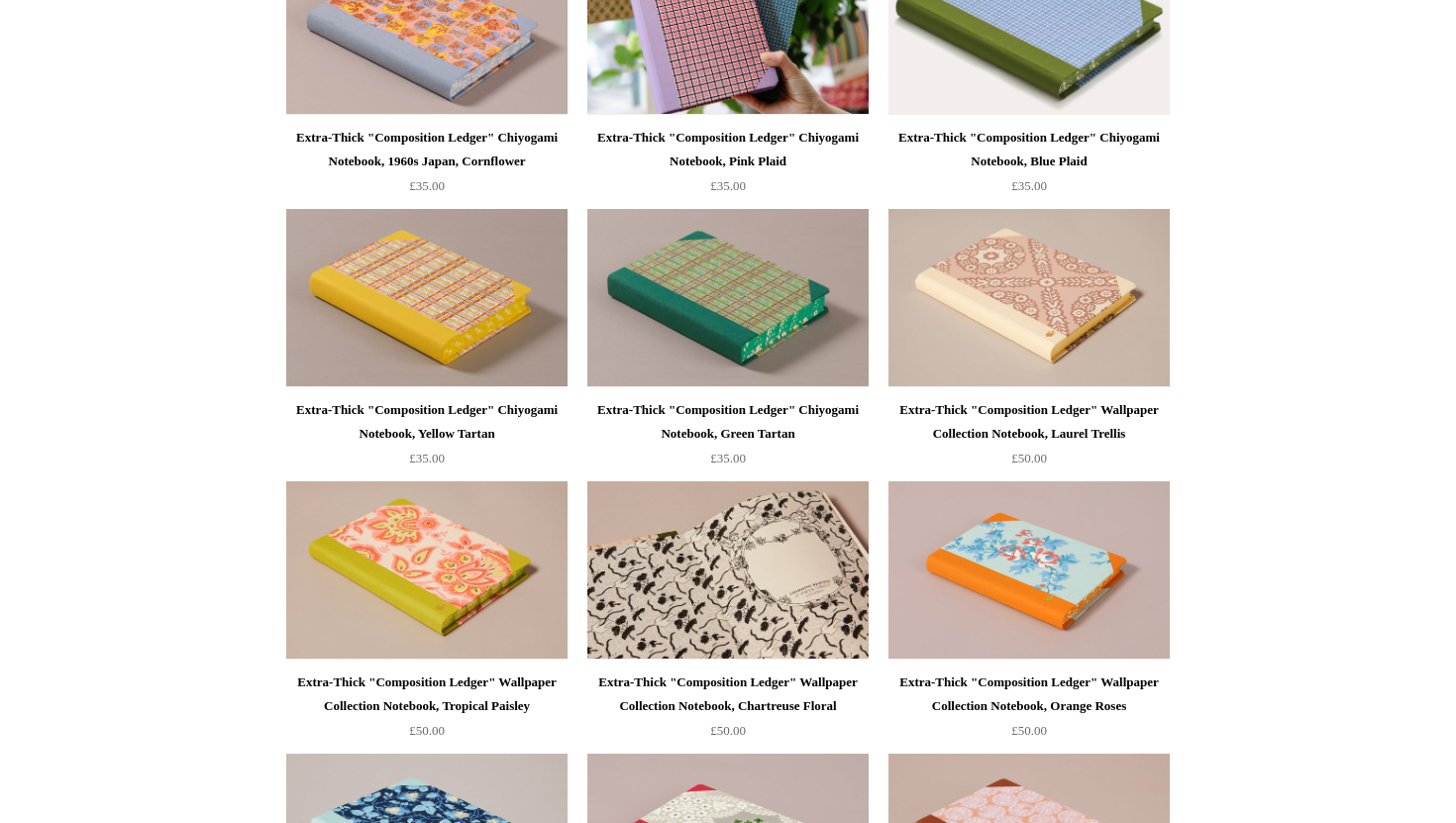 scroll, scrollTop: 1935, scrollLeft: 0, axis: vertical 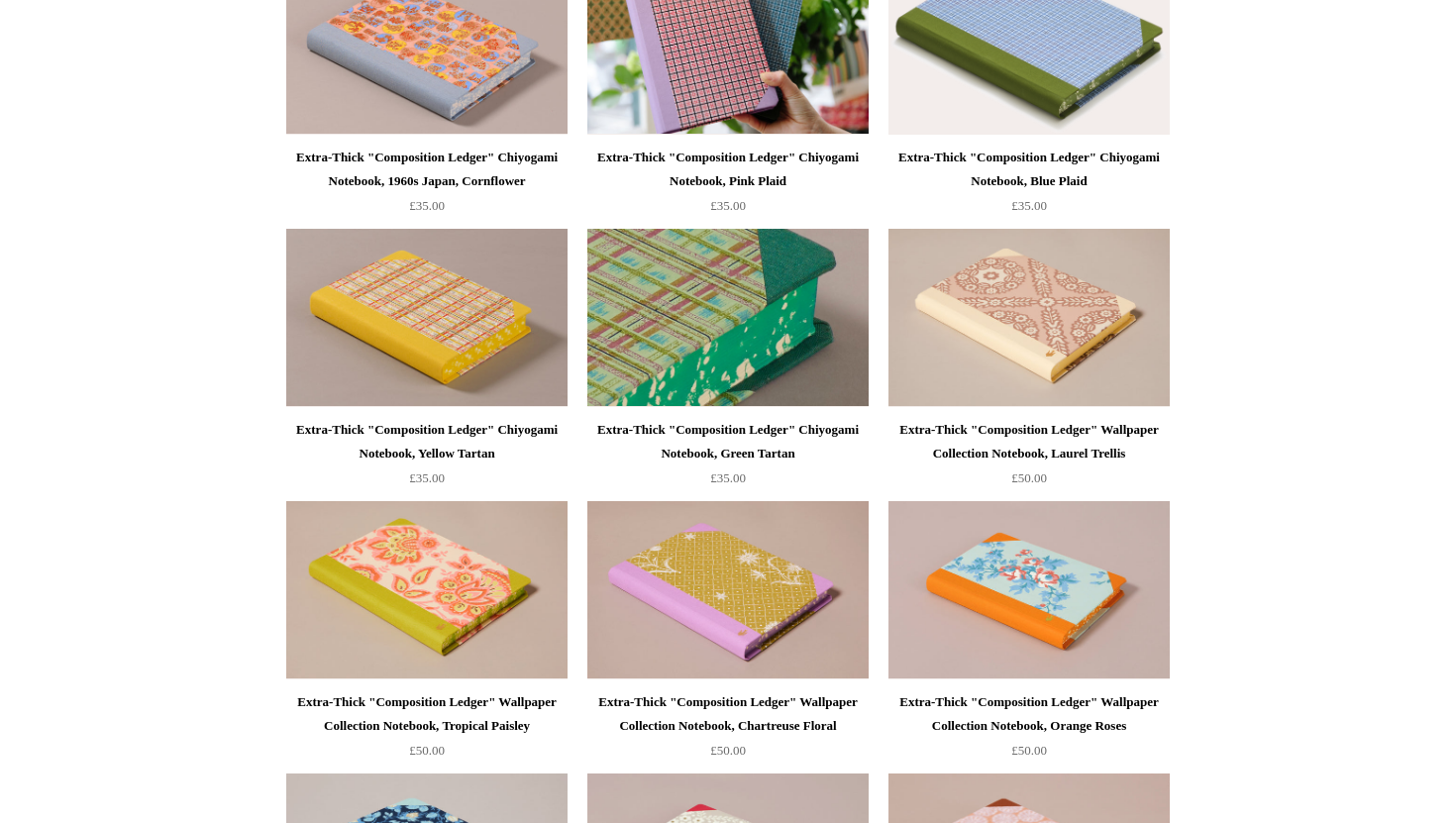 click at bounding box center (728, 318) 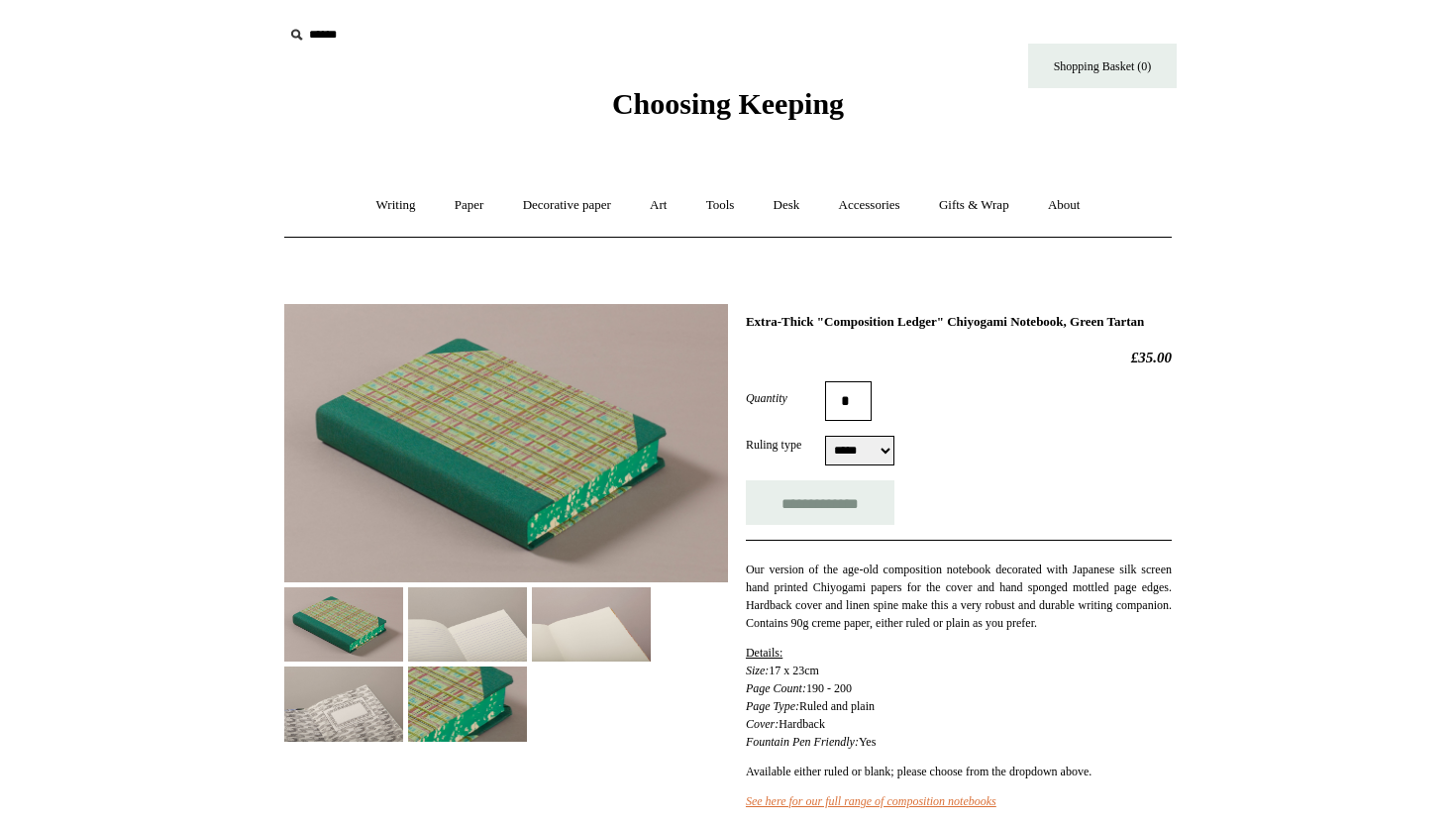 scroll, scrollTop: 0, scrollLeft: 0, axis: both 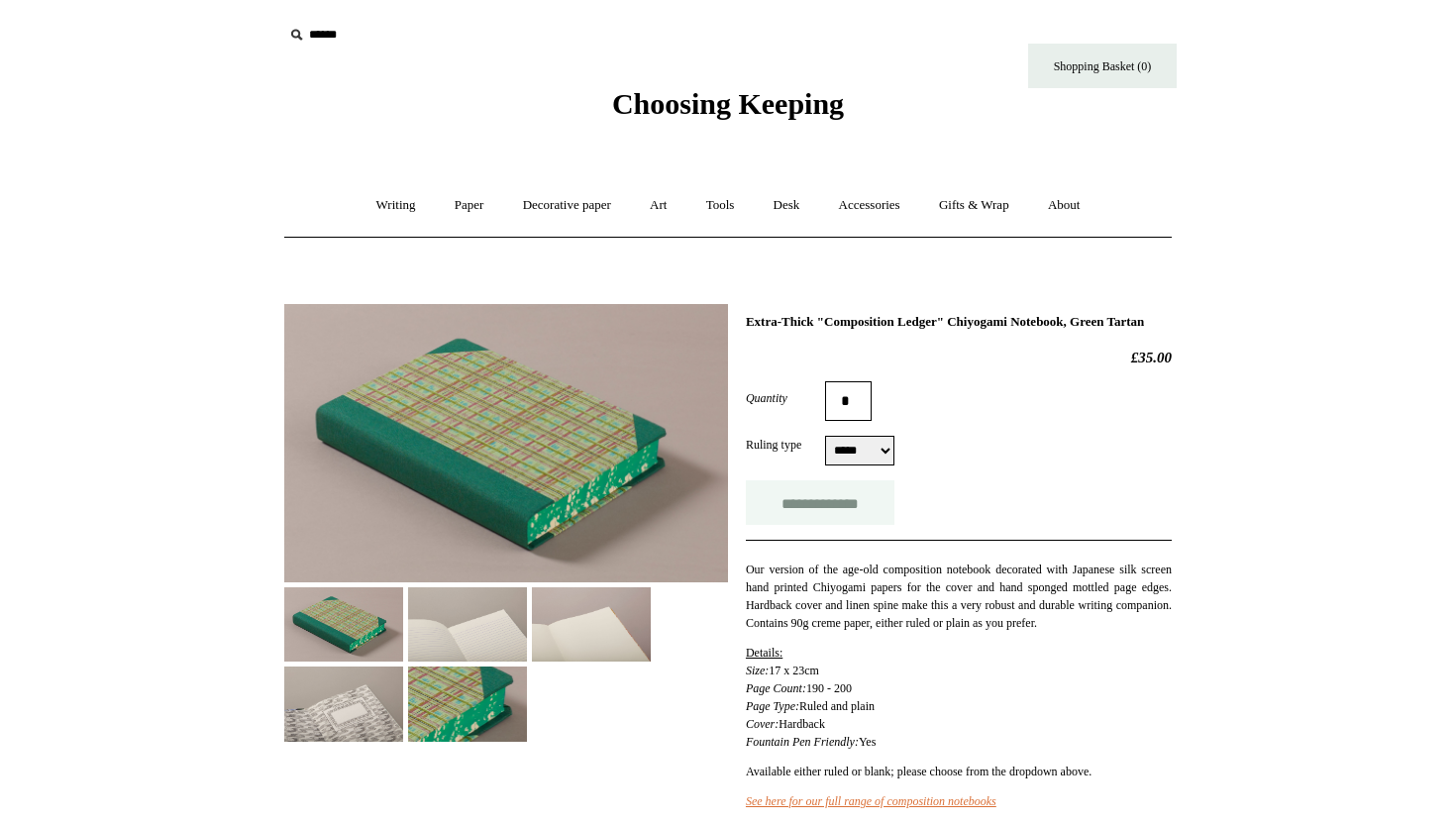 click on "**********" at bounding box center (820, 502) 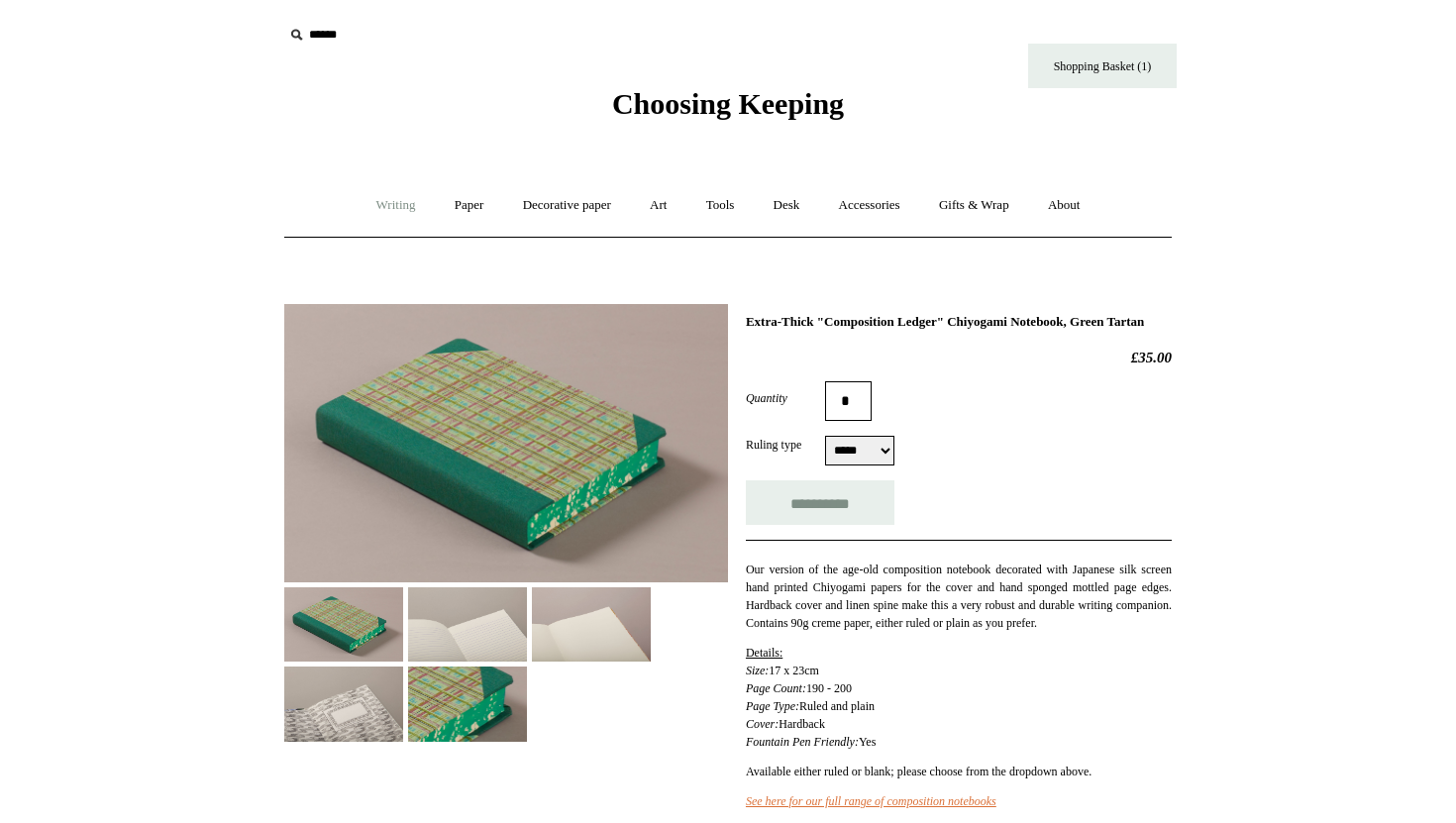 type on "**********" 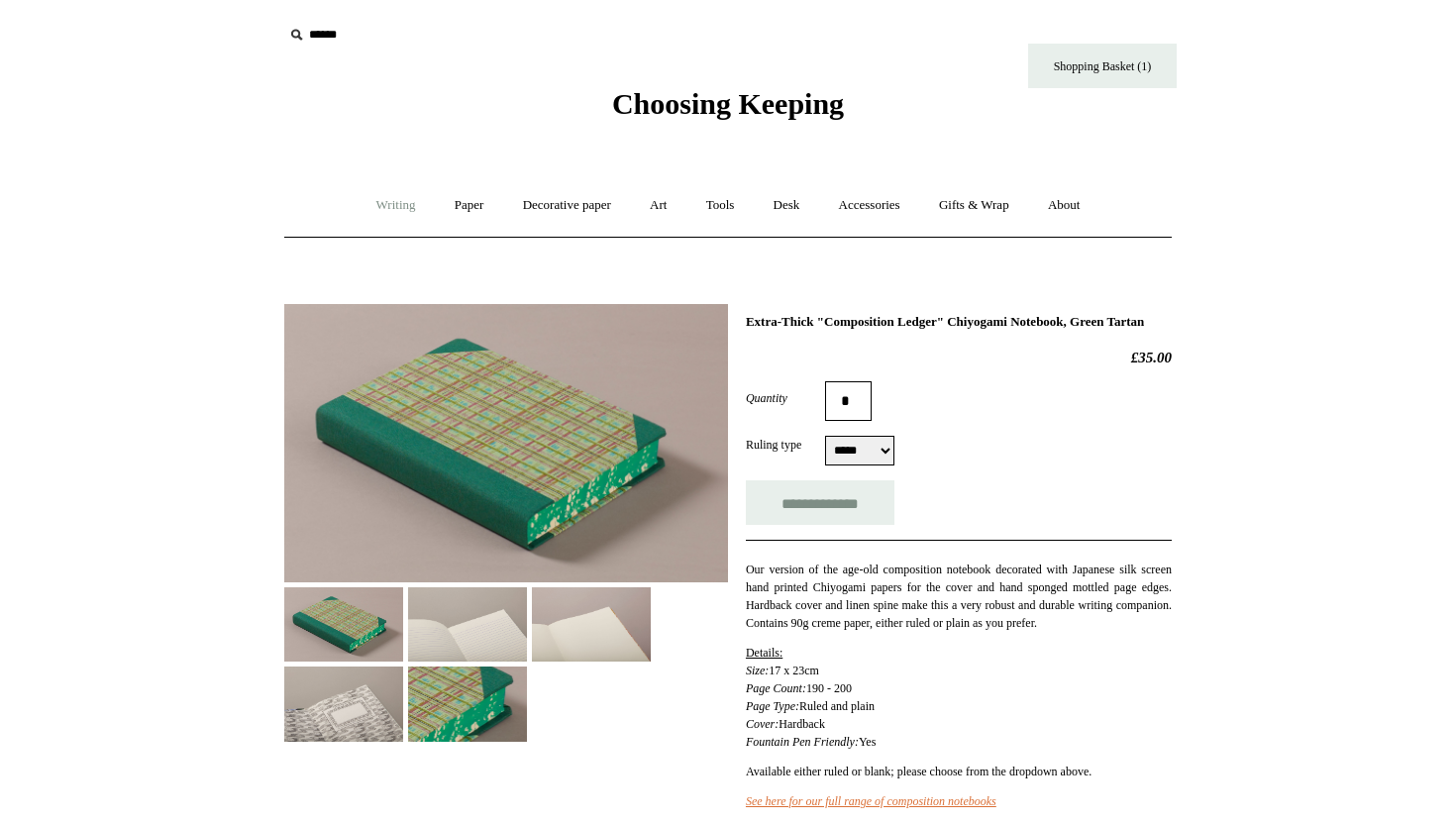 click on "Writing +" at bounding box center [396, 205] 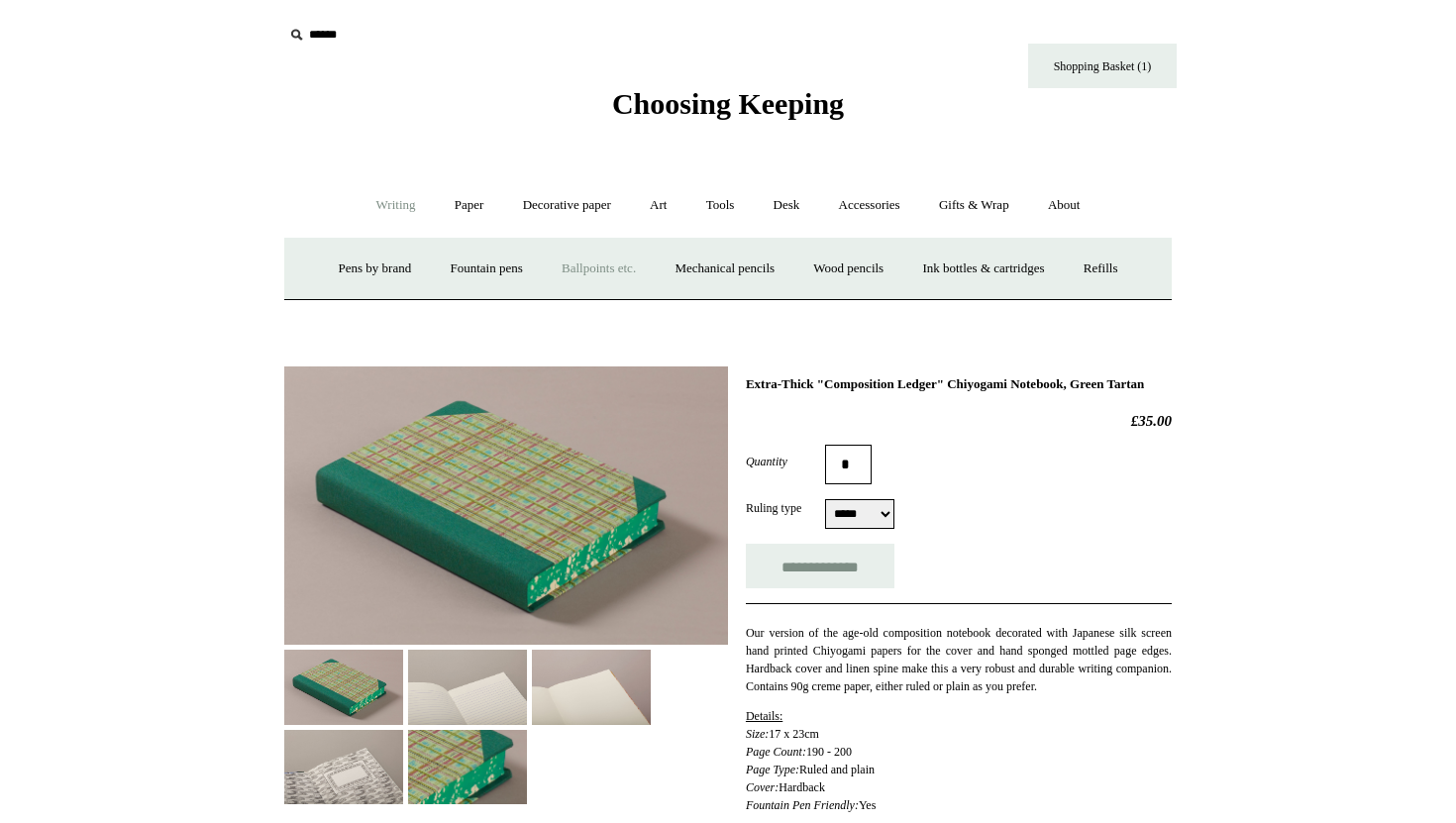 click on "Ballpoints etc. +" at bounding box center (598, 268) 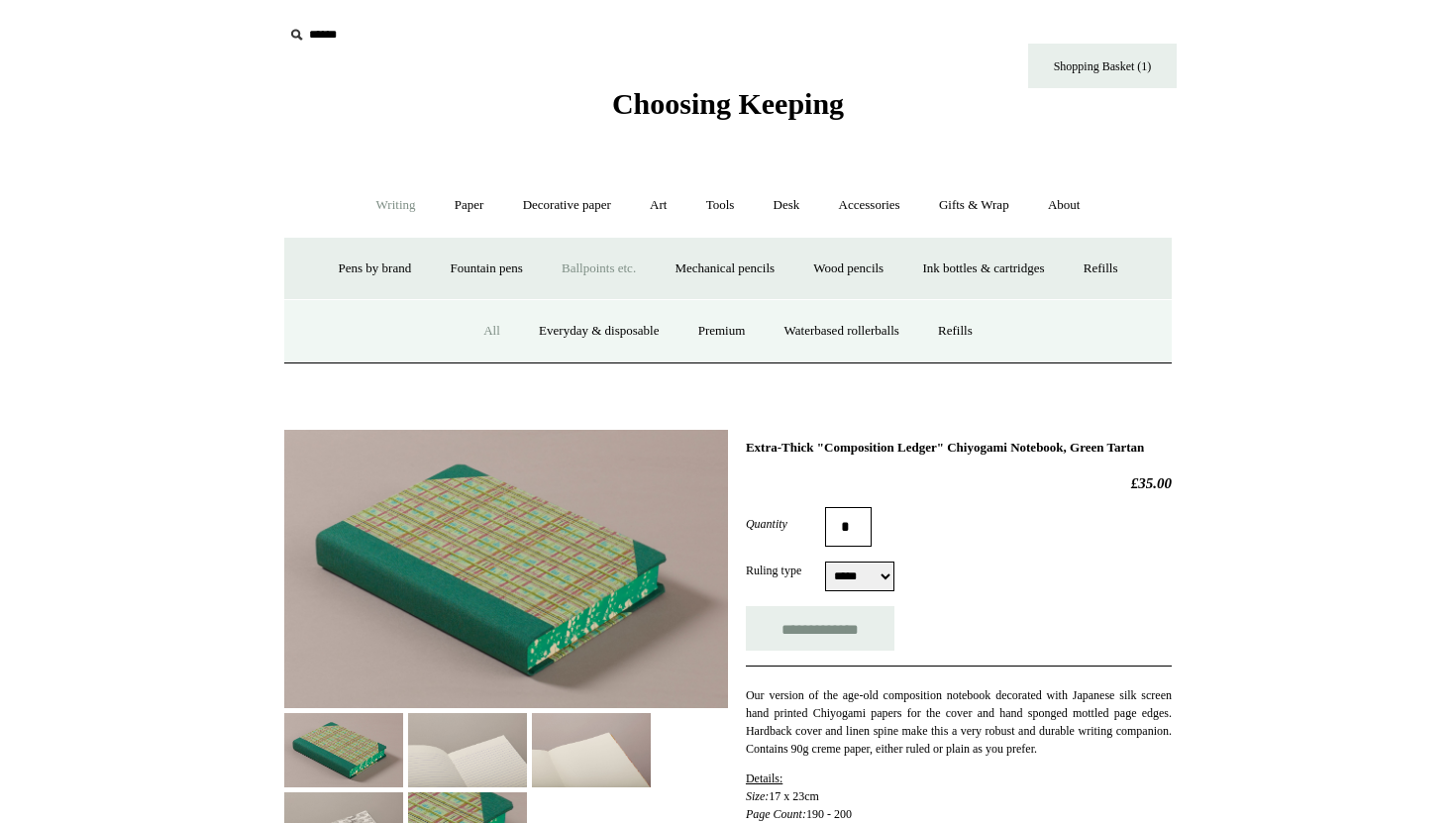 click on "All" at bounding box center [491, 331] 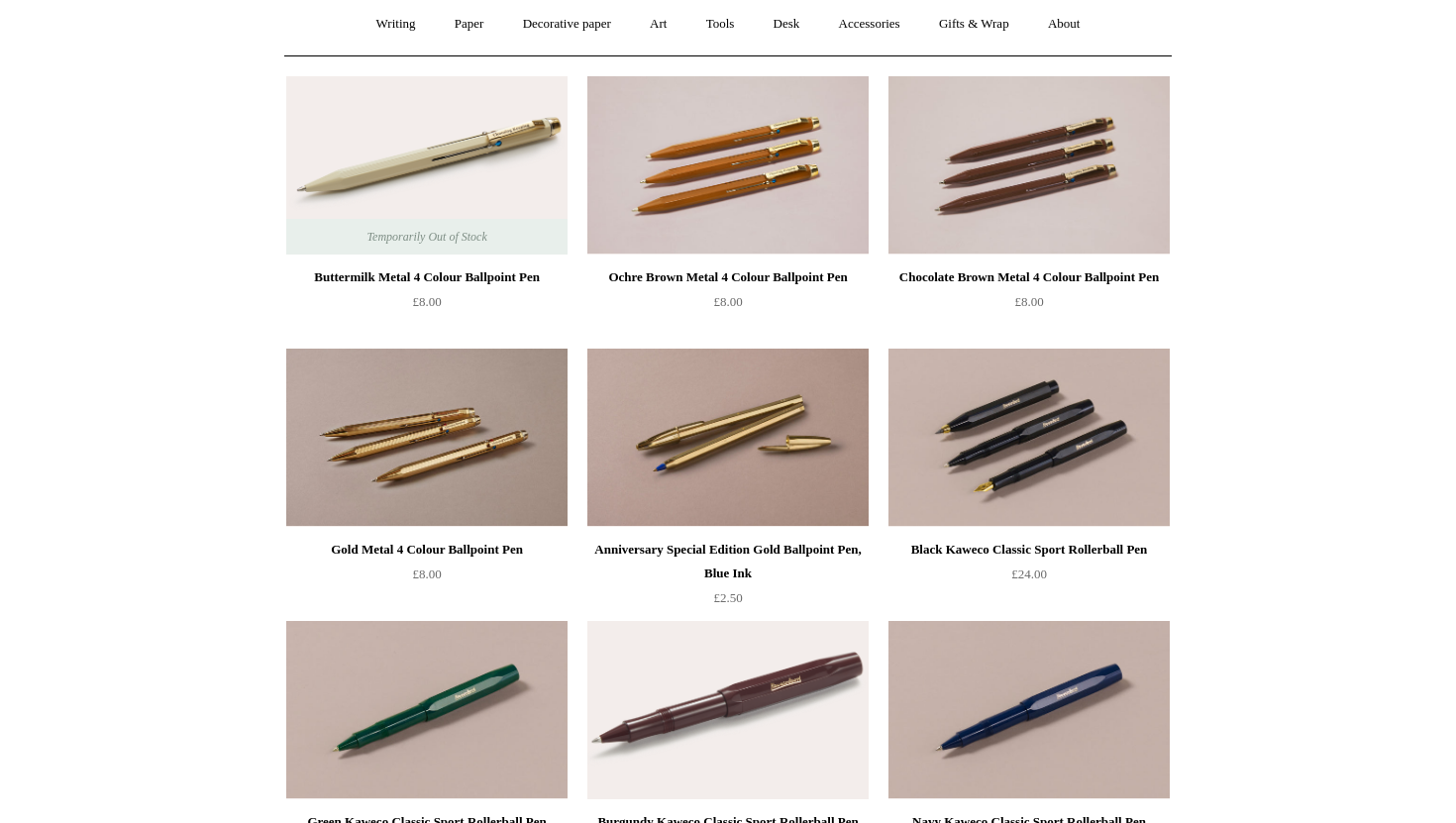 scroll, scrollTop: 188, scrollLeft: 0, axis: vertical 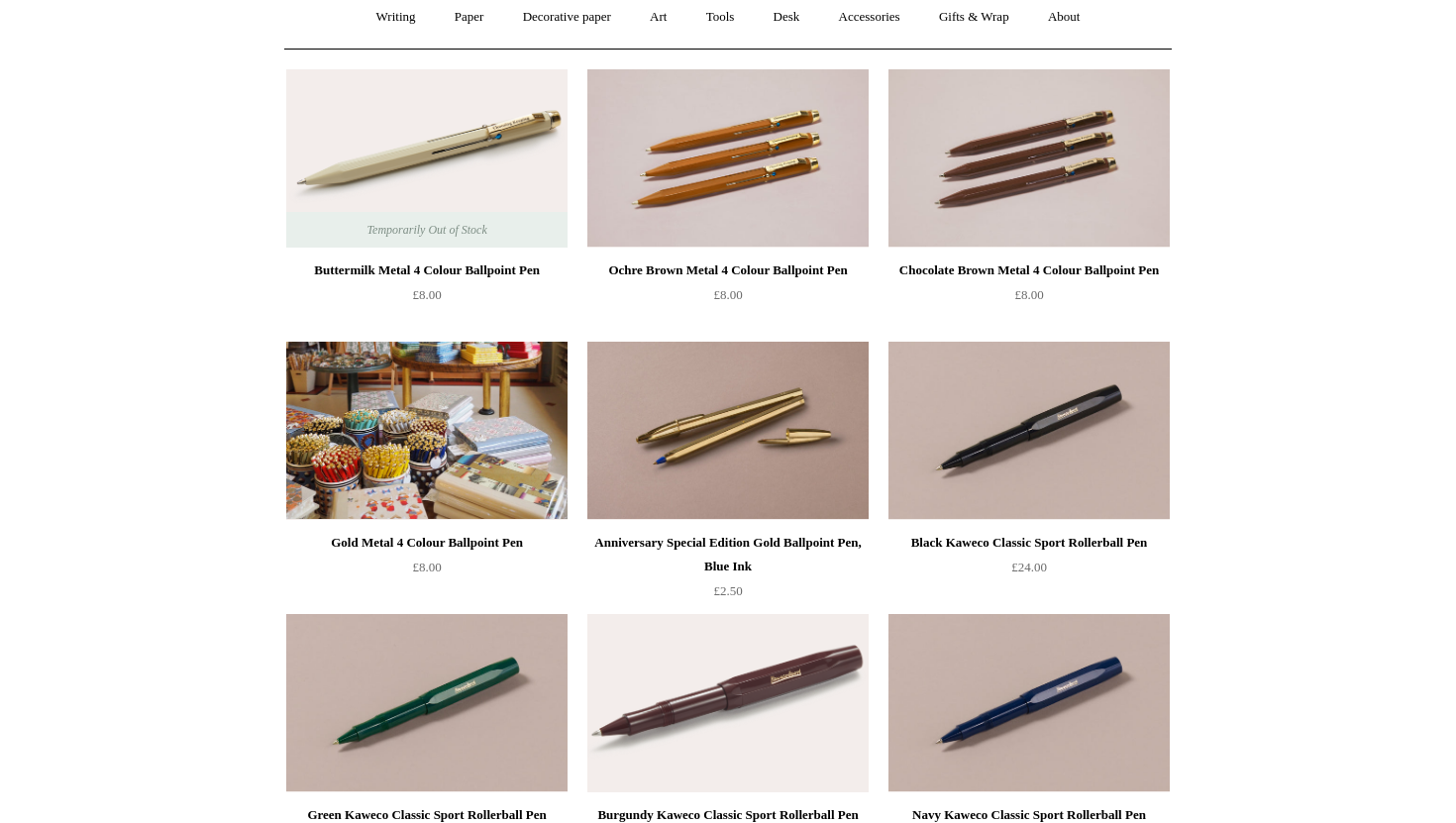 click at bounding box center (427, 431) 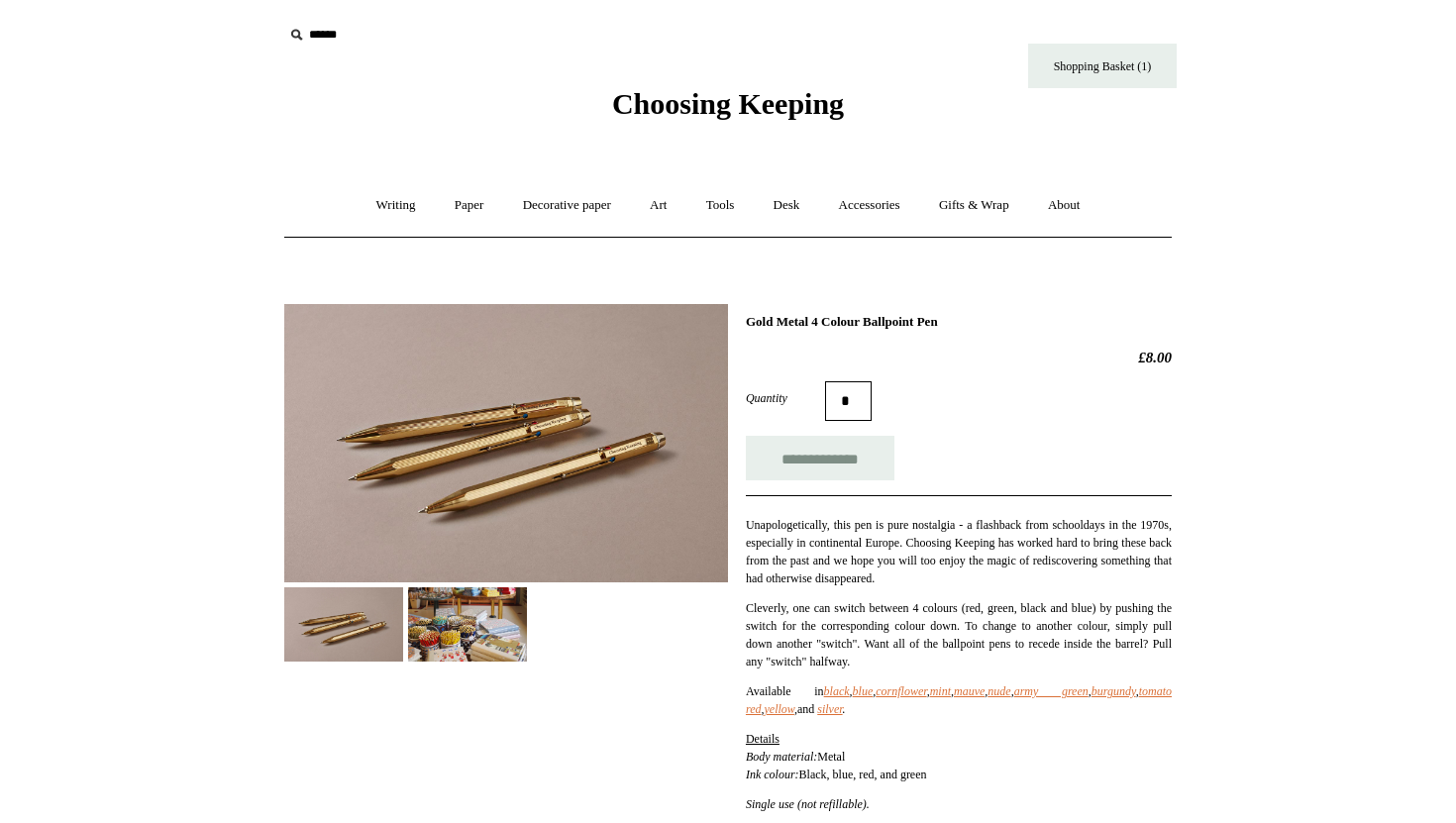 scroll, scrollTop: 0, scrollLeft: 0, axis: both 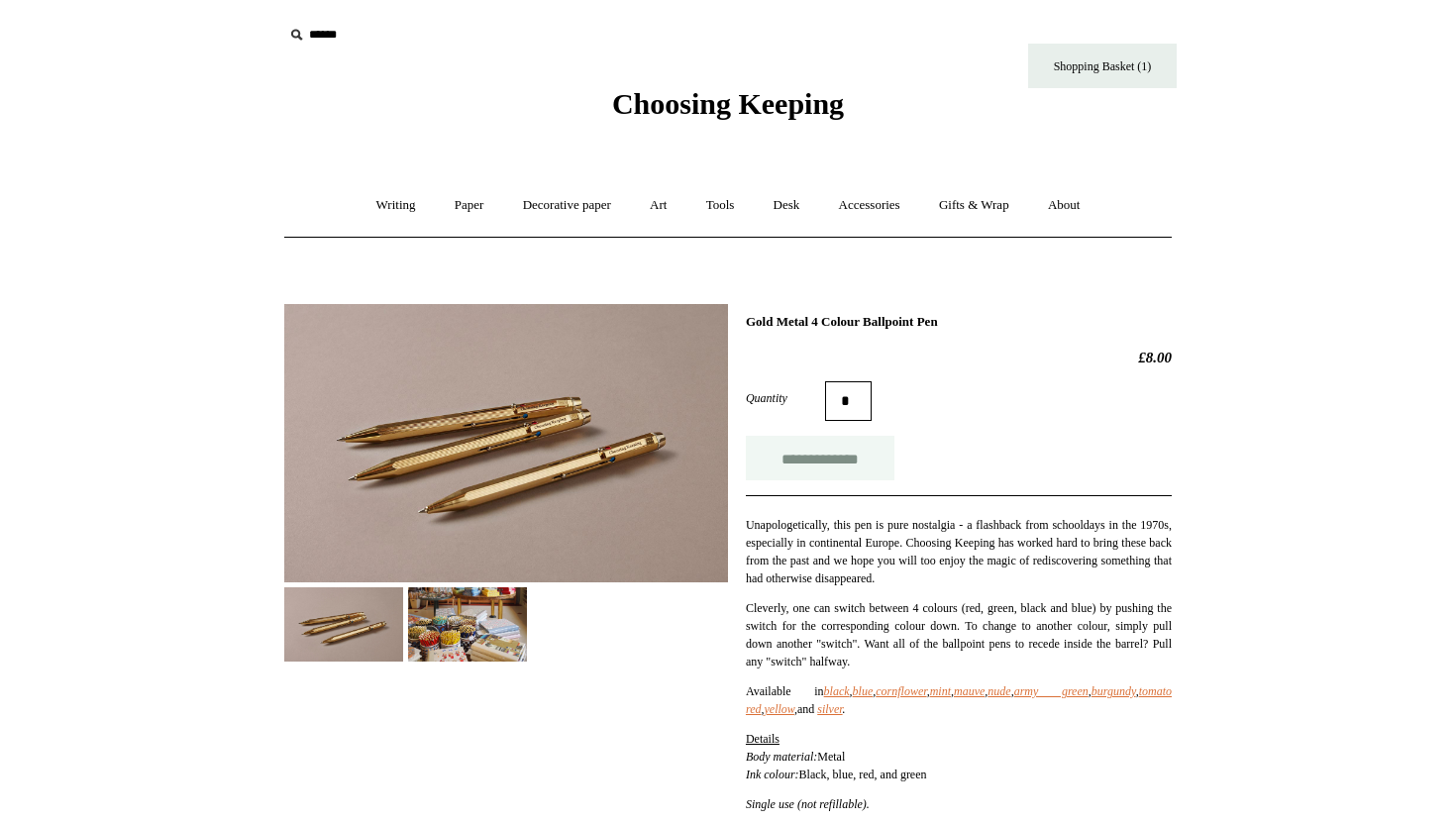 click on "**********" at bounding box center [820, 458] 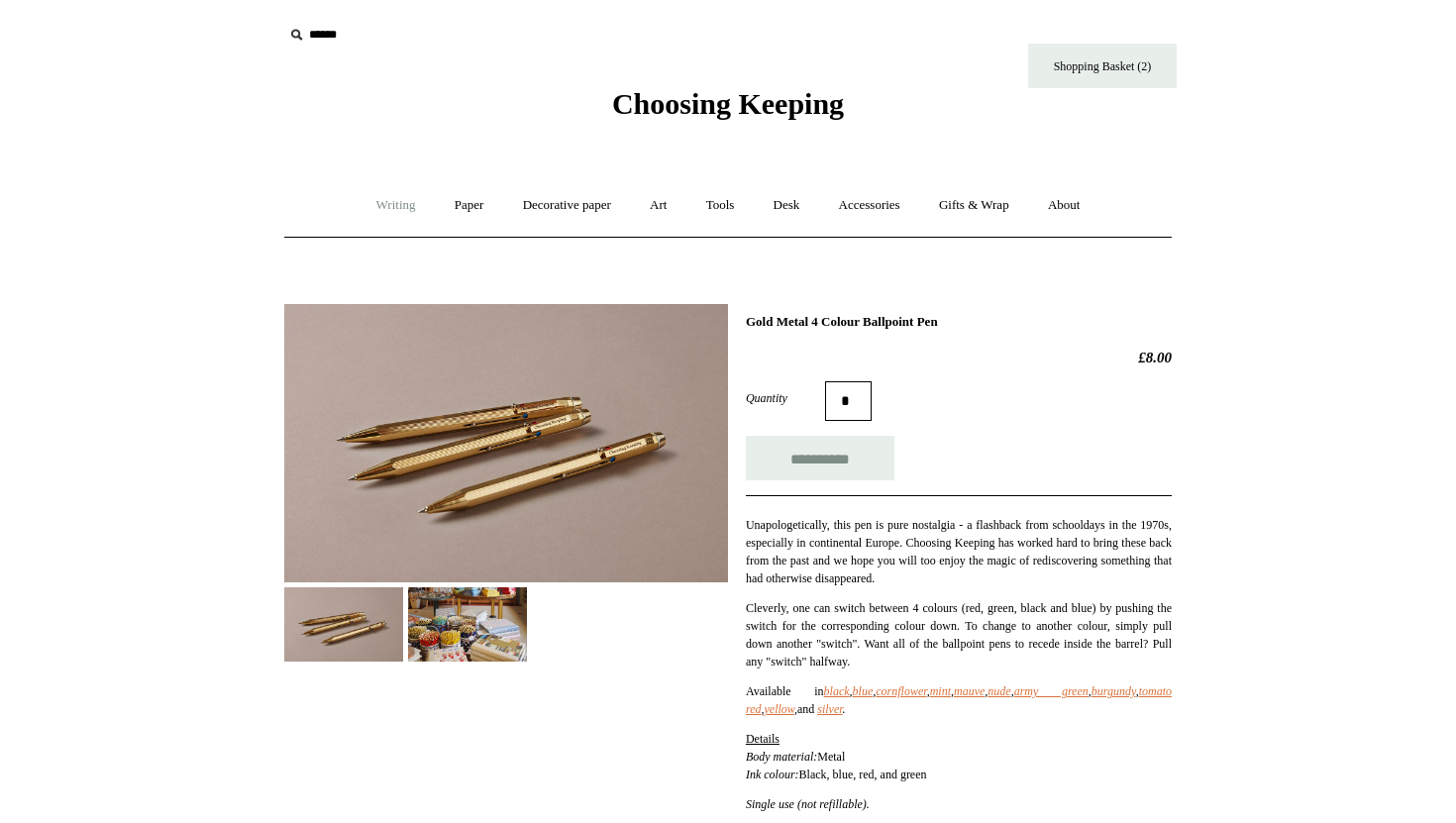 click on "Writing +" at bounding box center (396, 205) 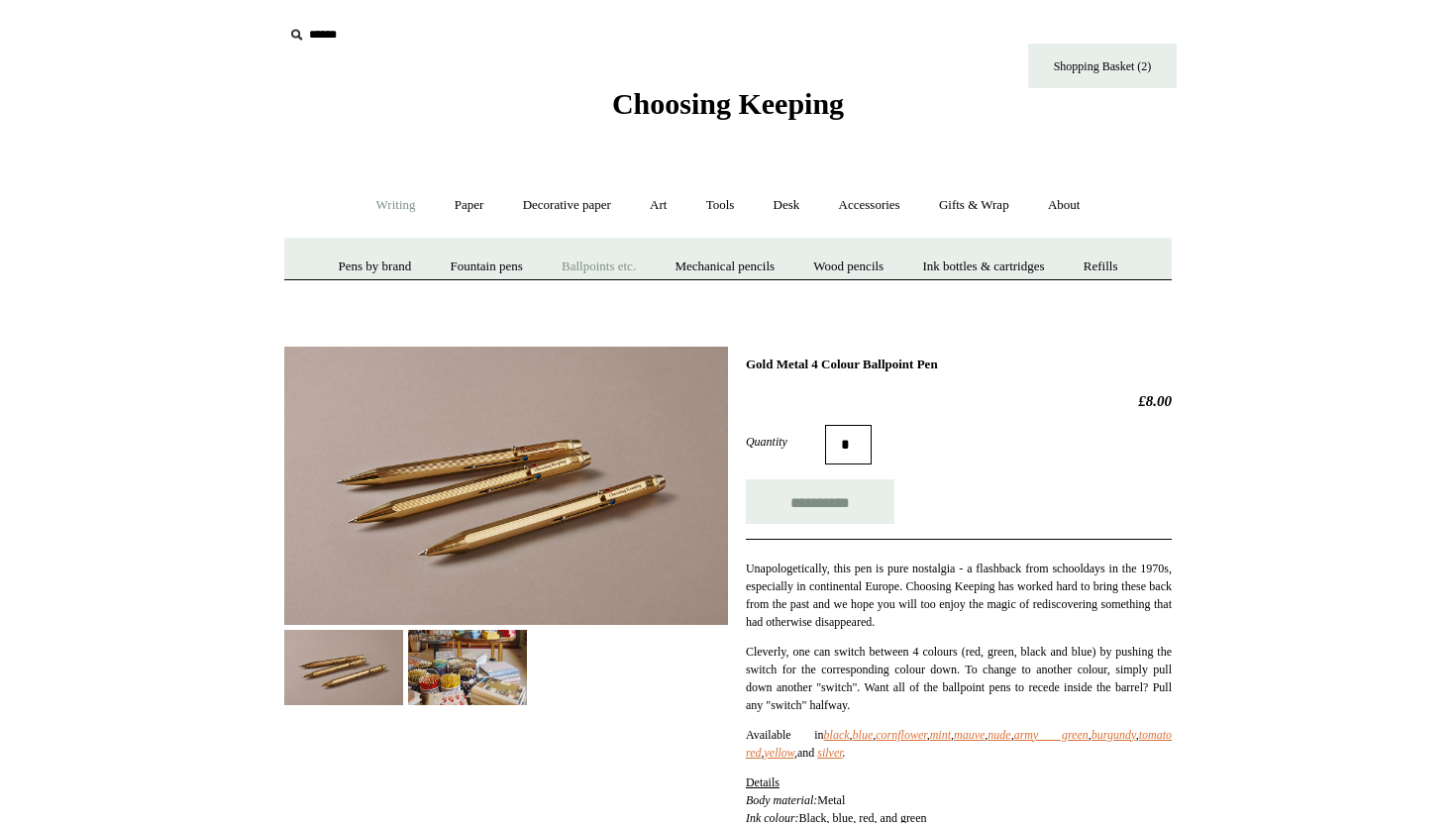 type on "**********" 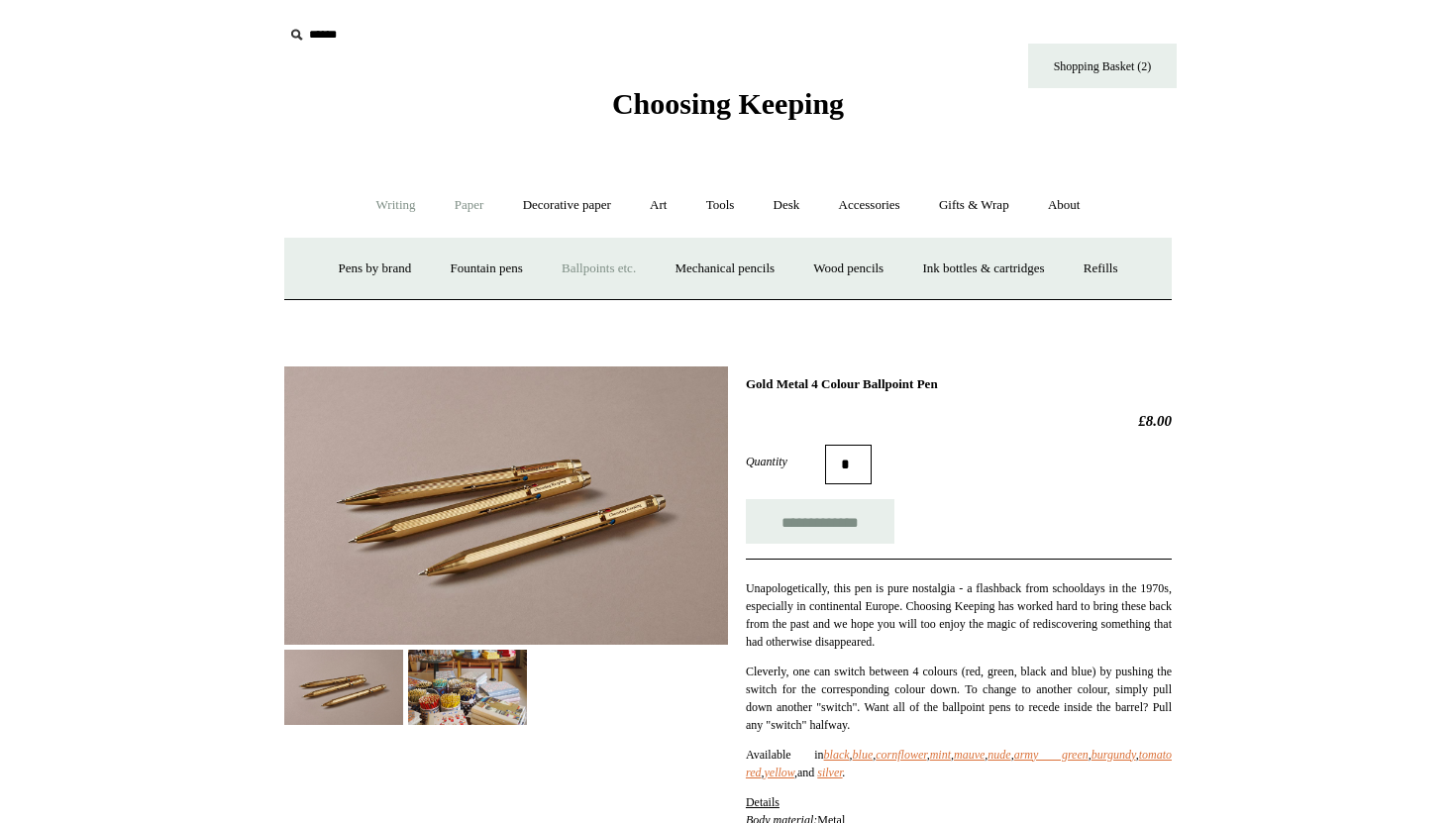 click on "Paper +" at bounding box center [469, 205] 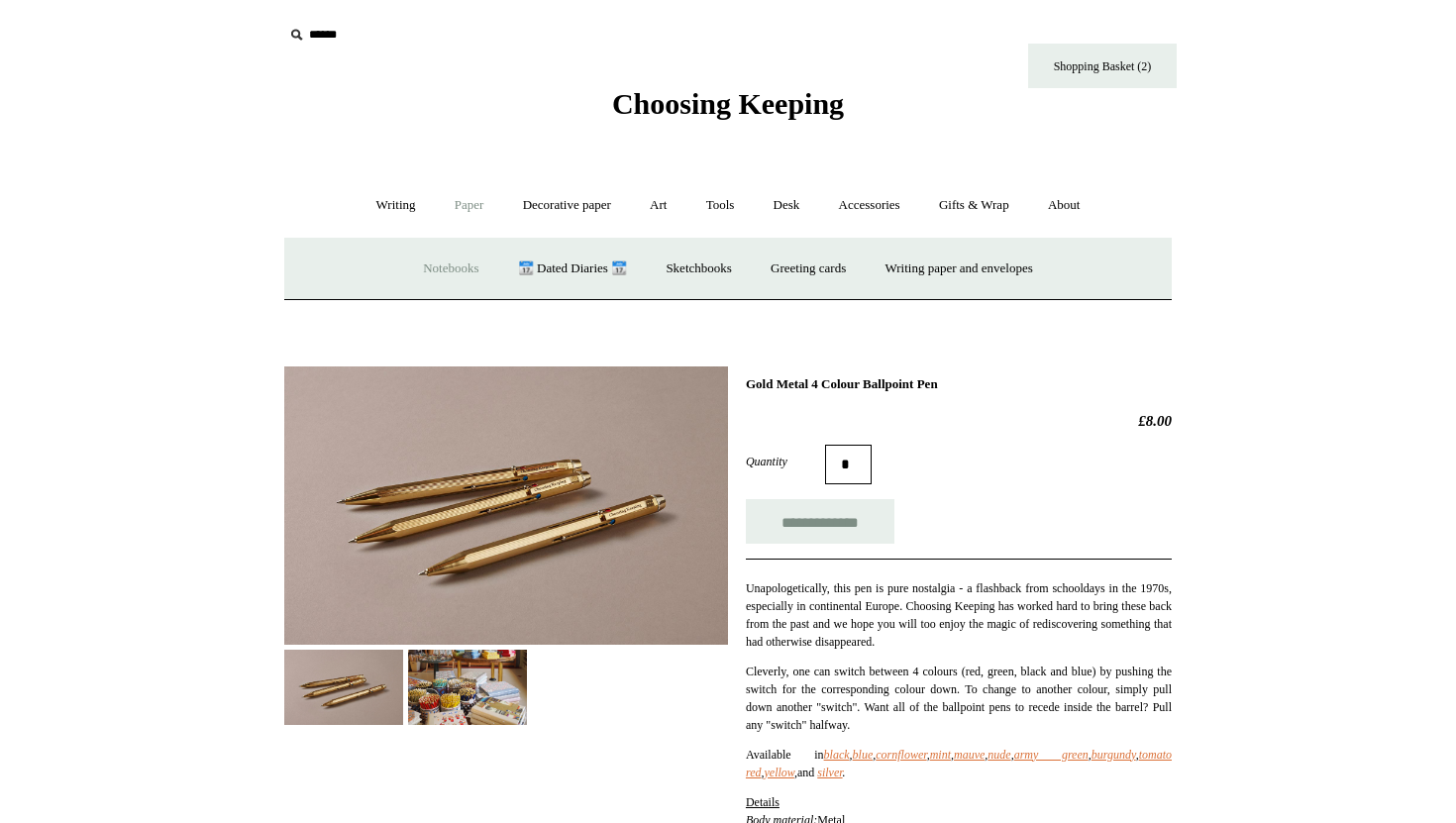 click on "Notebooks +" at bounding box center (451, 268) 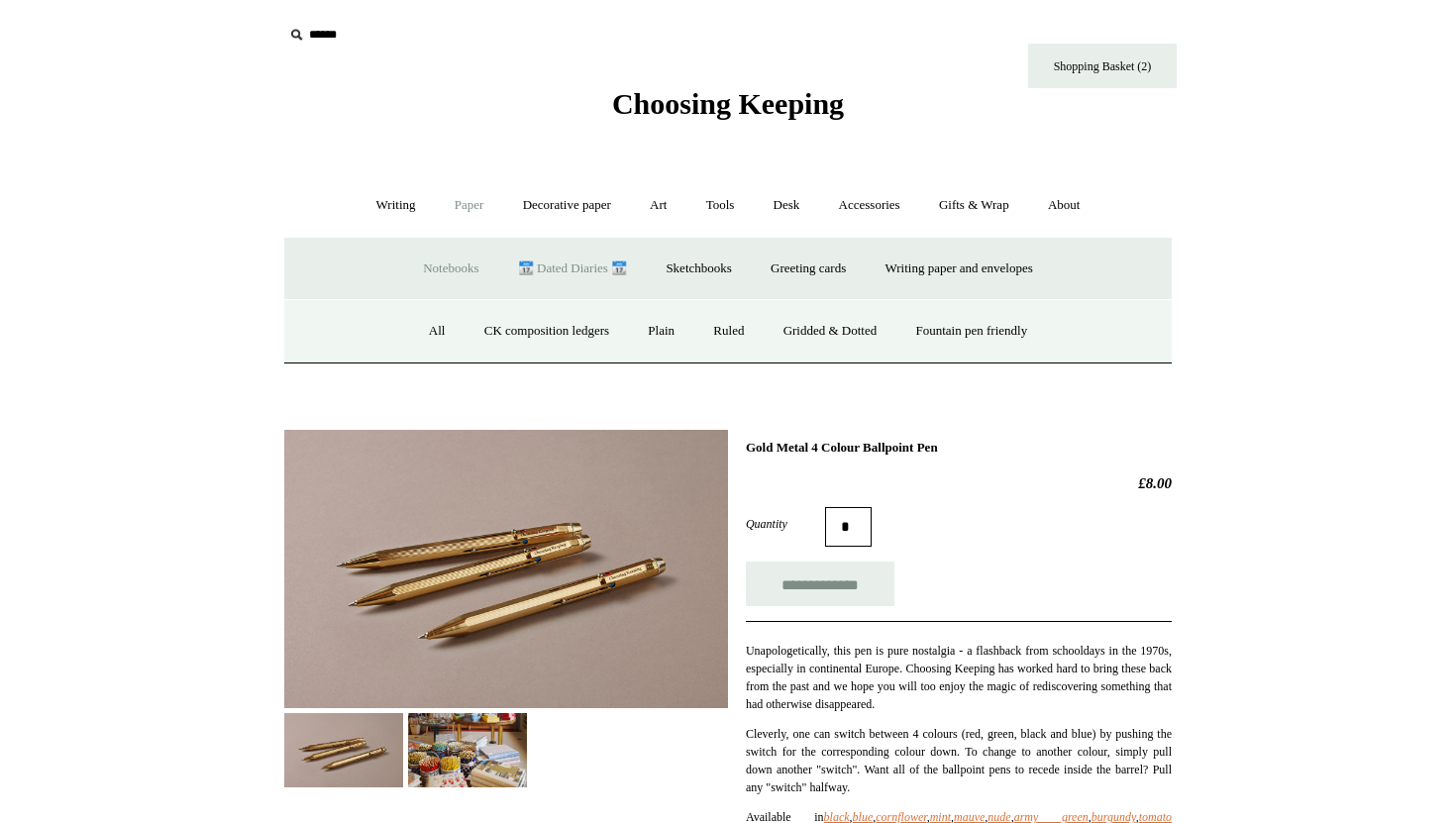 click on "📆 Dated Diaries 📆" at bounding box center (572, 268) 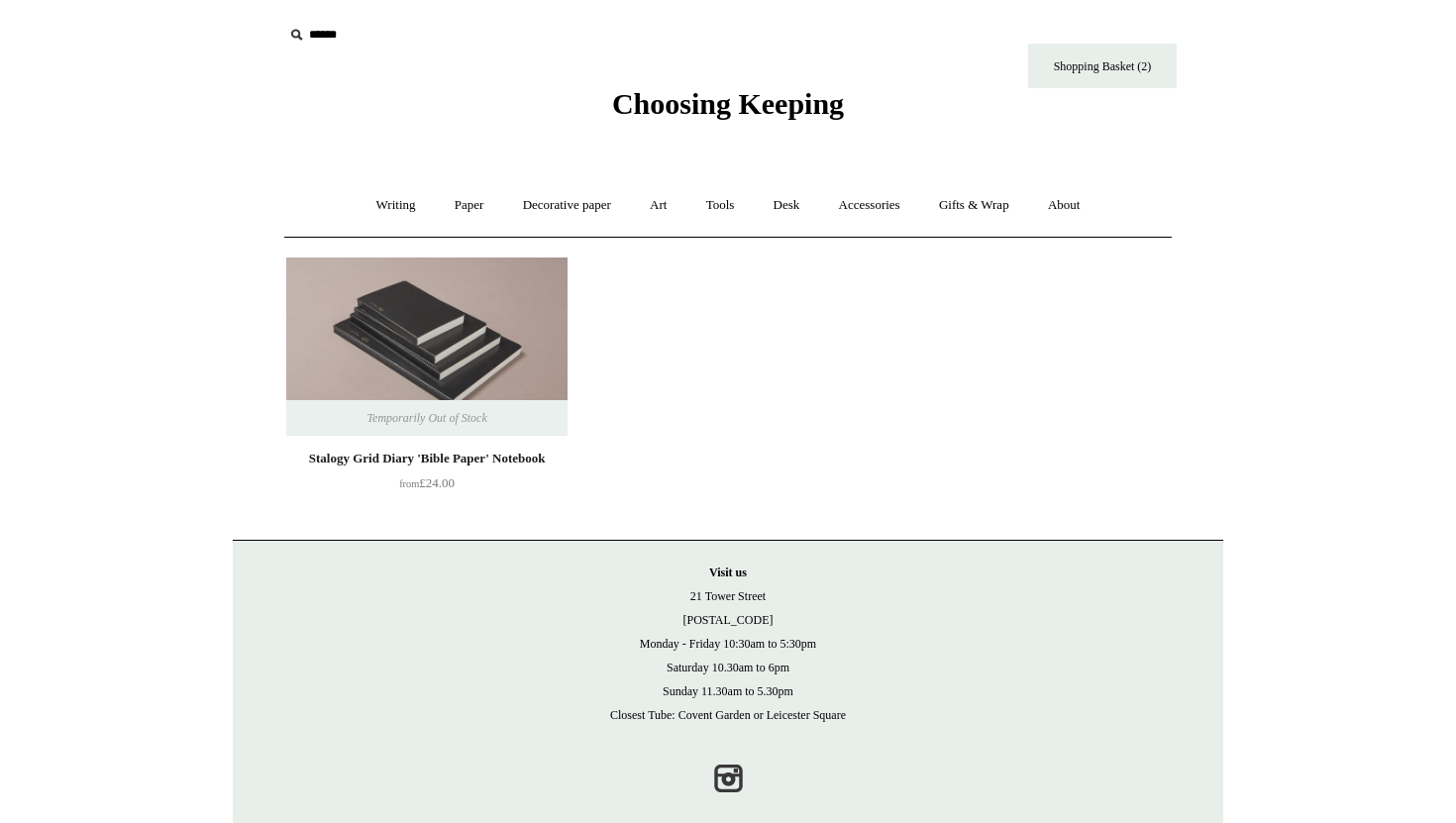 scroll, scrollTop: 0, scrollLeft: 0, axis: both 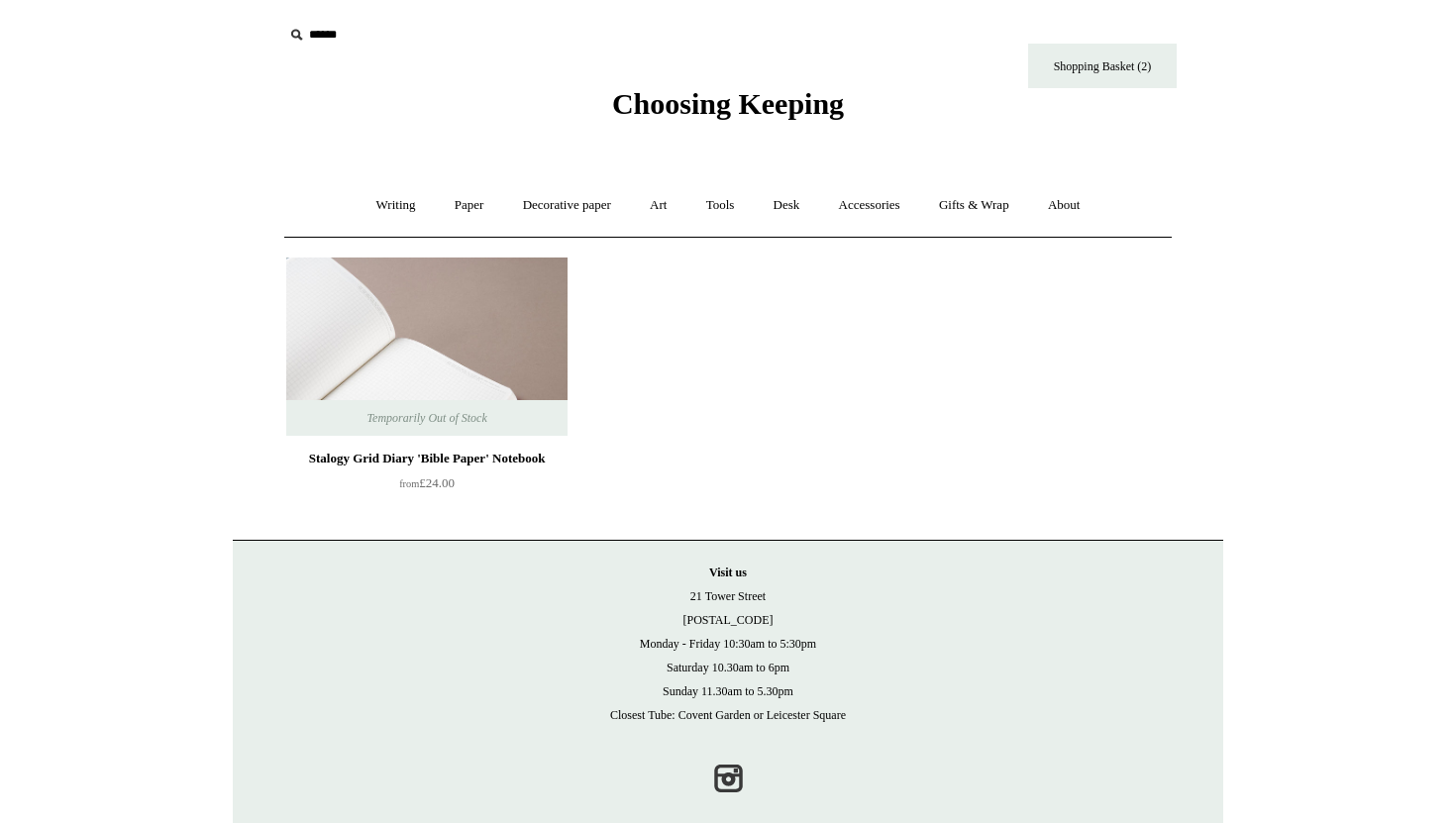 click at bounding box center [427, 347] 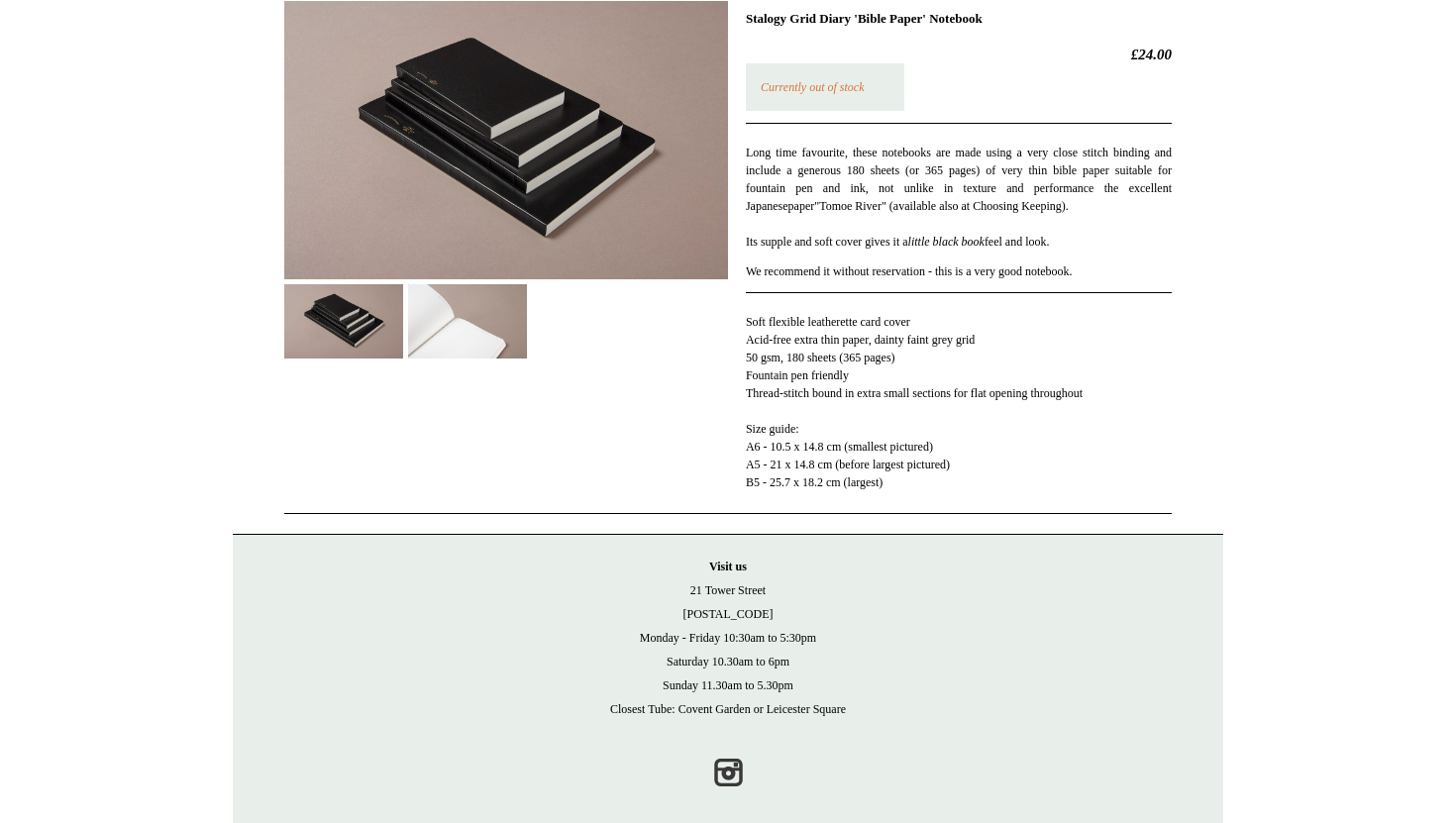 scroll, scrollTop: 324, scrollLeft: 0, axis: vertical 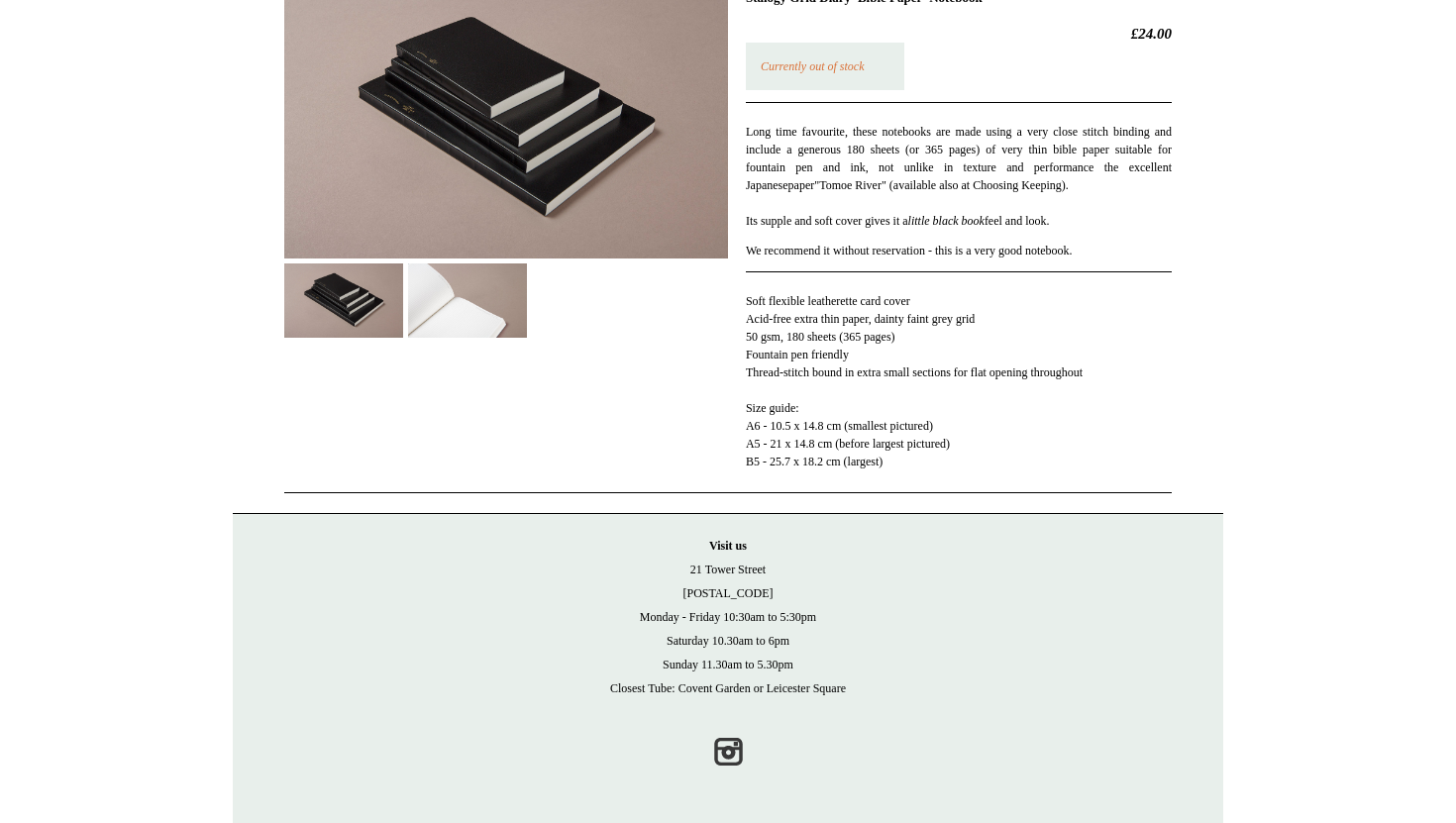 click at bounding box center [468, 300] 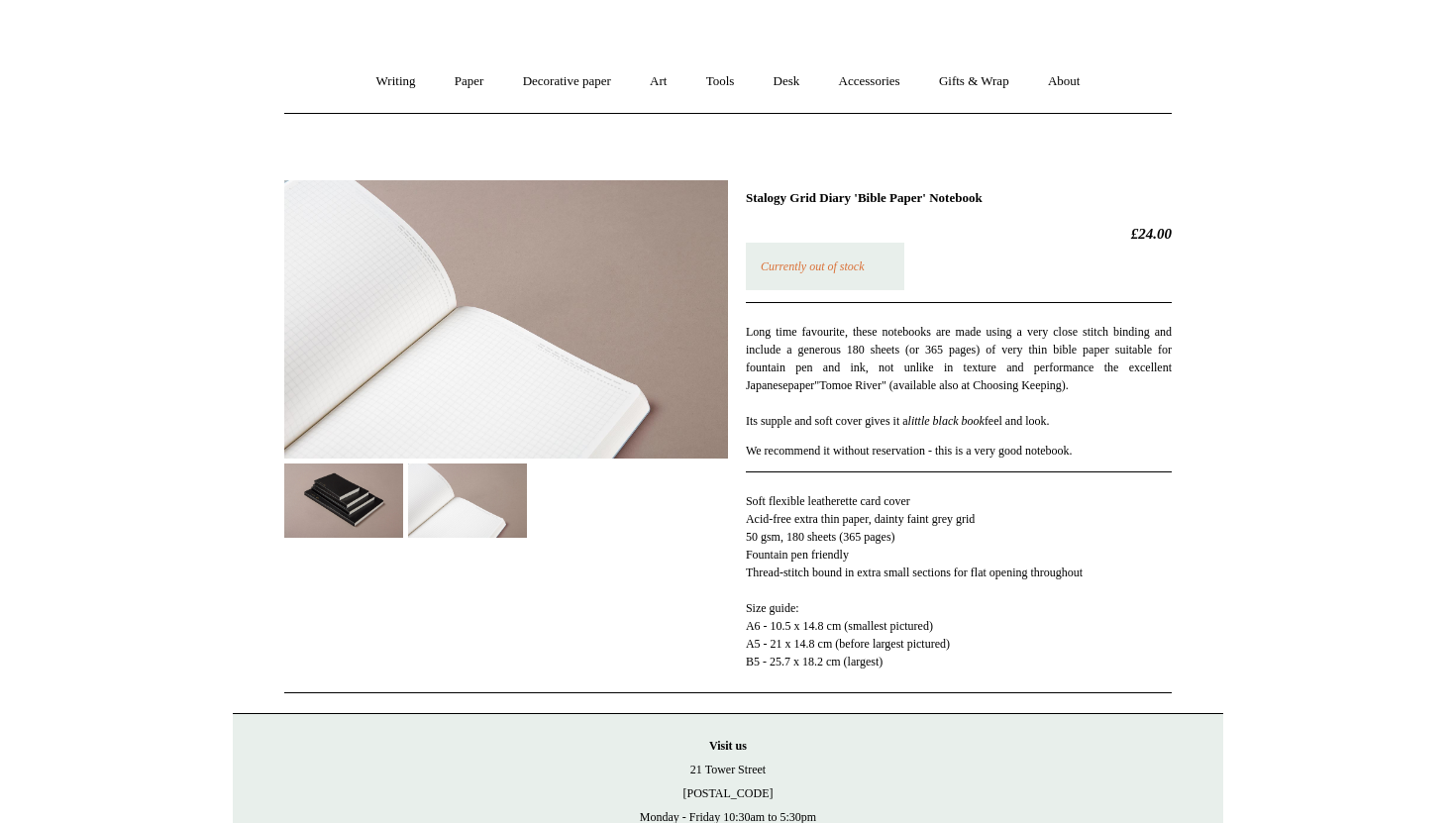 scroll, scrollTop: 114, scrollLeft: 0, axis: vertical 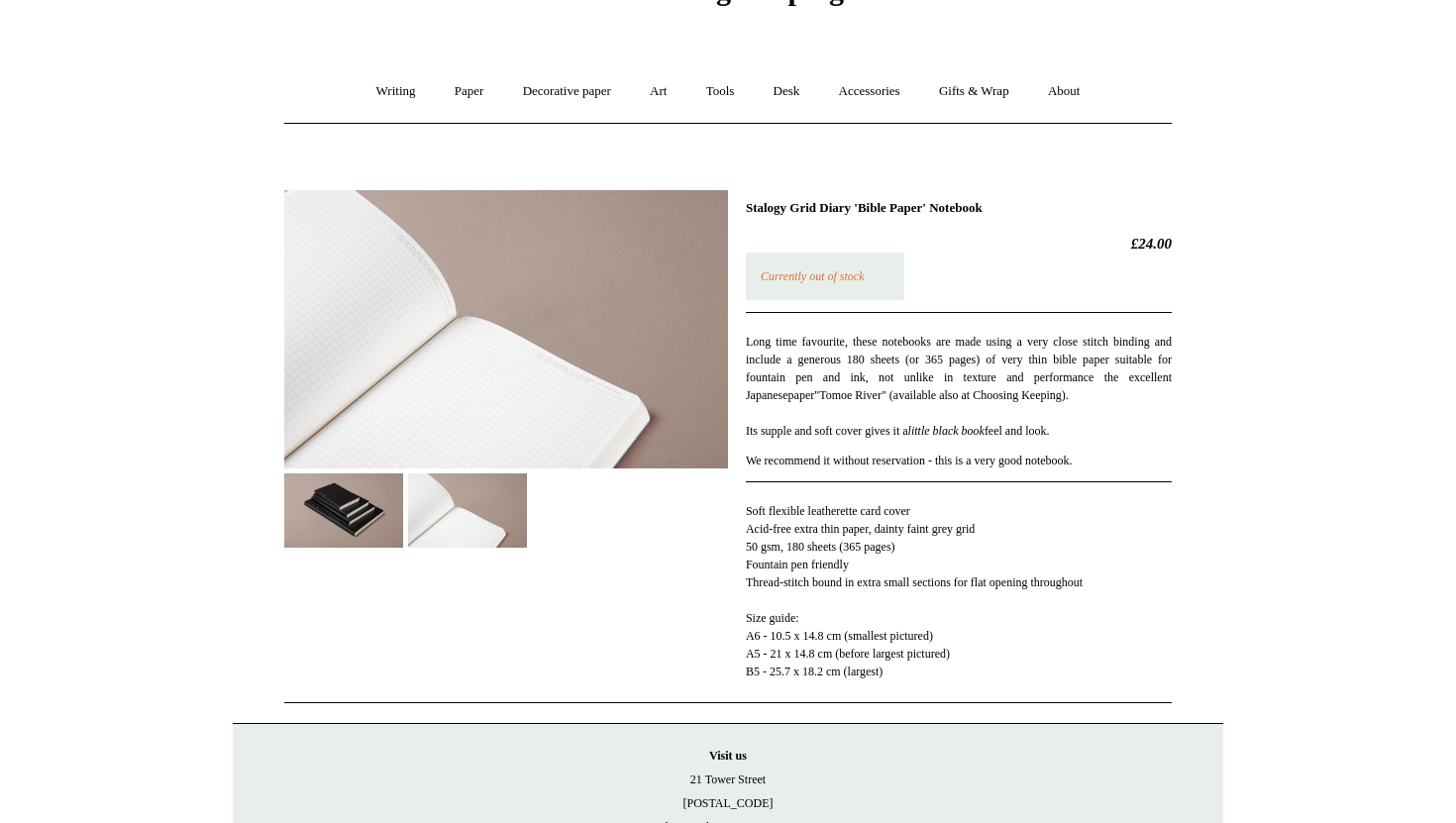 click at bounding box center (344, 510) 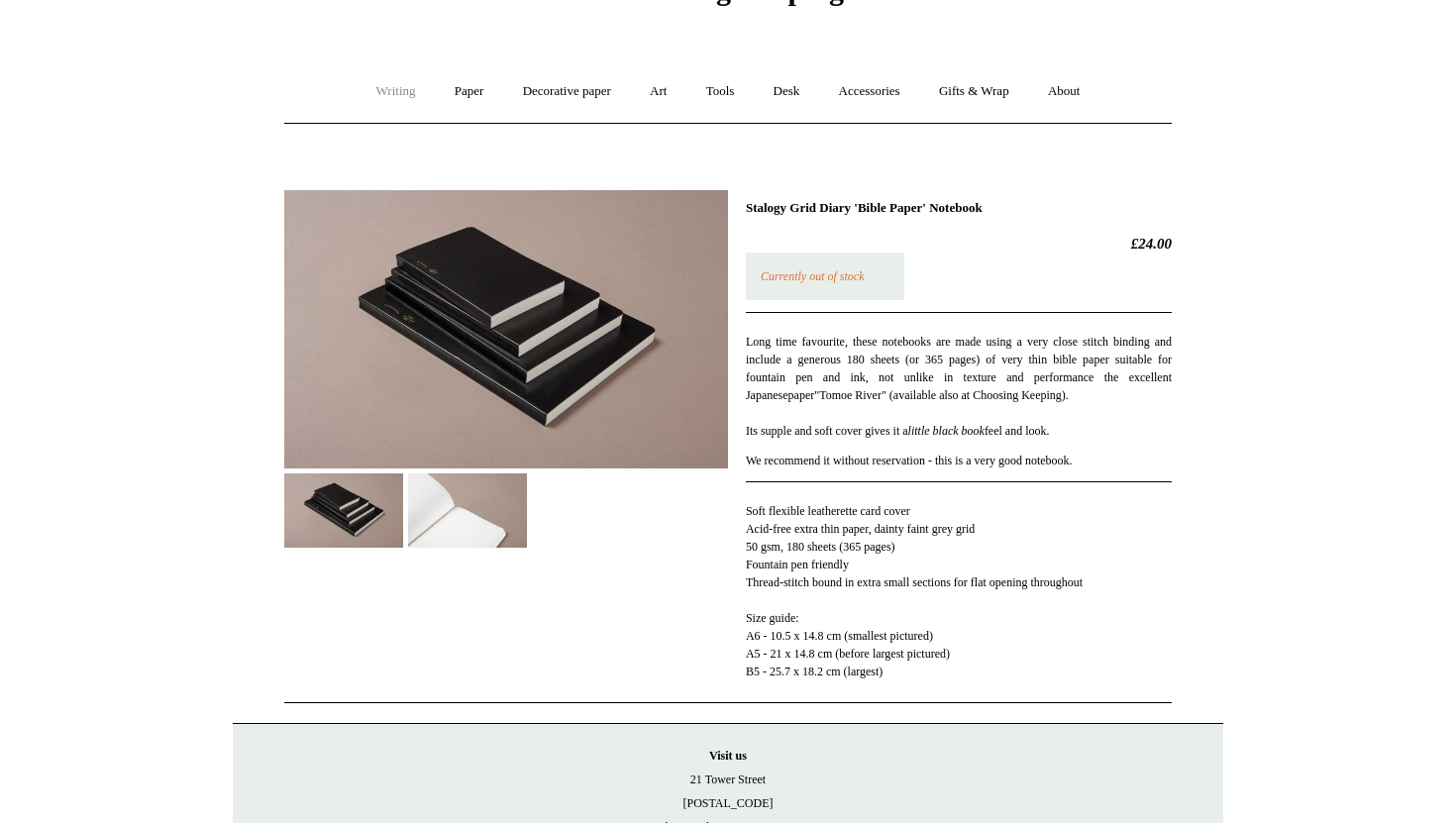 click on "Writing +" at bounding box center [396, 91] 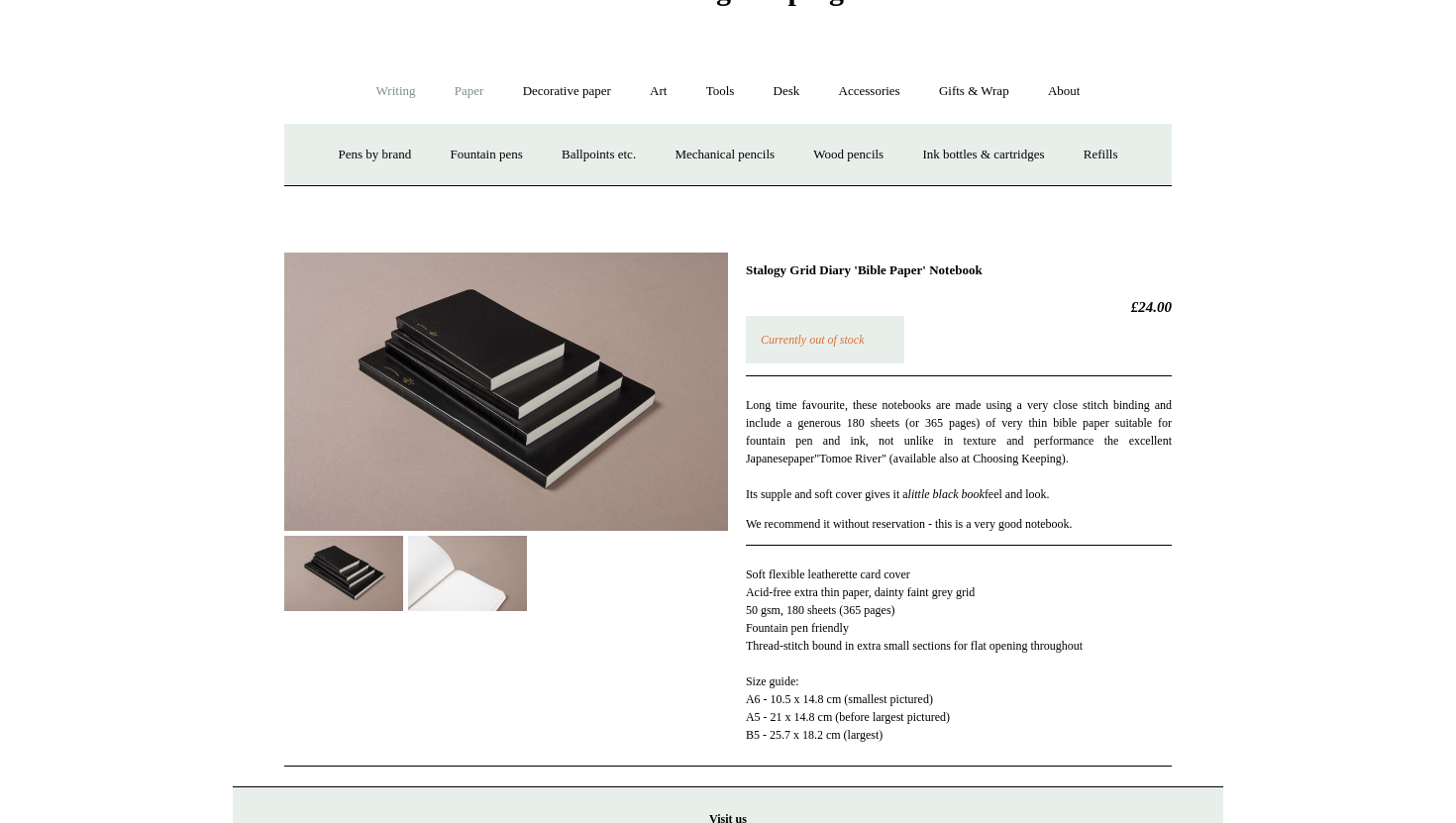 click on "Paper +" at bounding box center [469, 91] 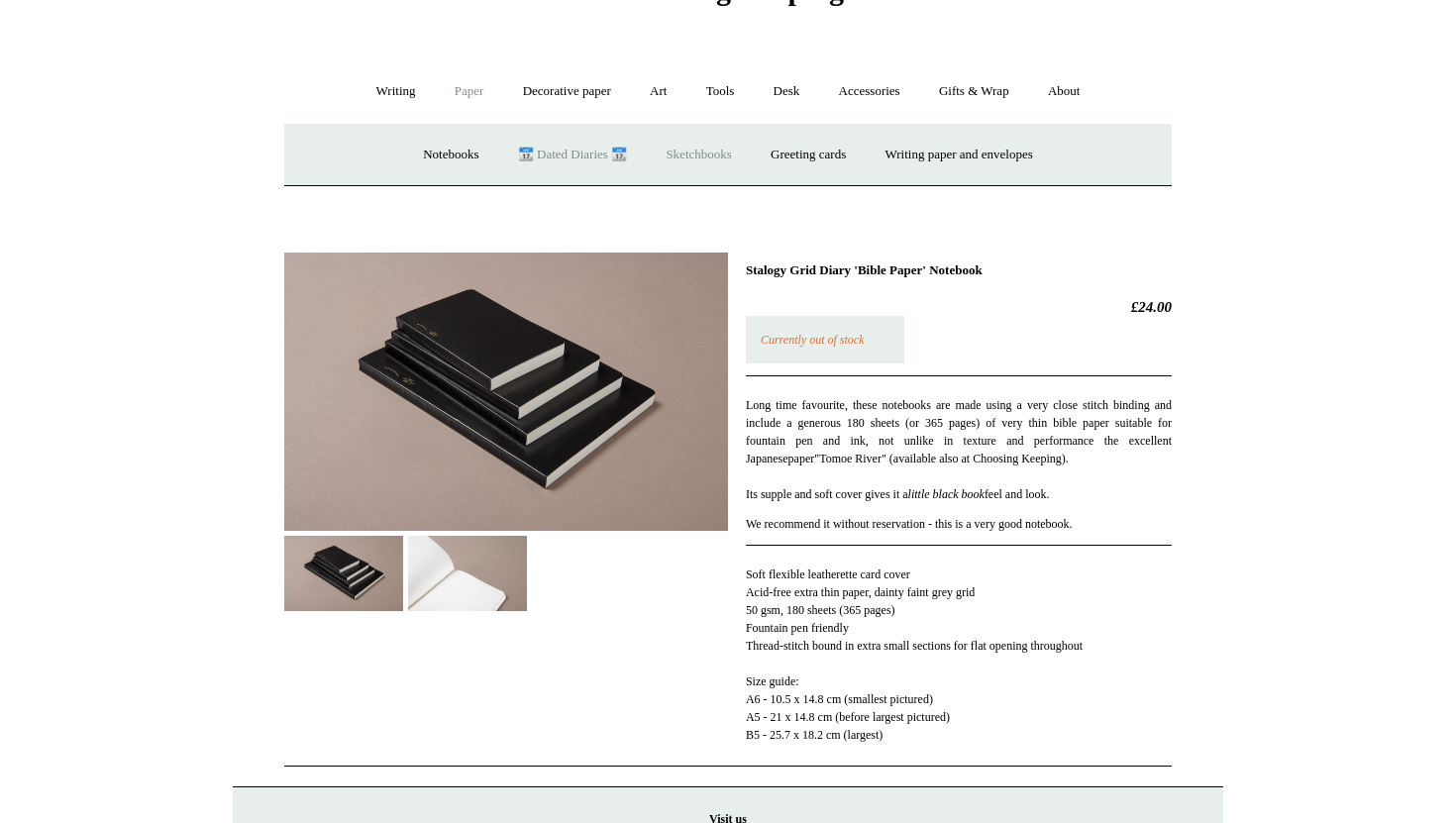 click on "Sketchbooks +" at bounding box center [698, 154] 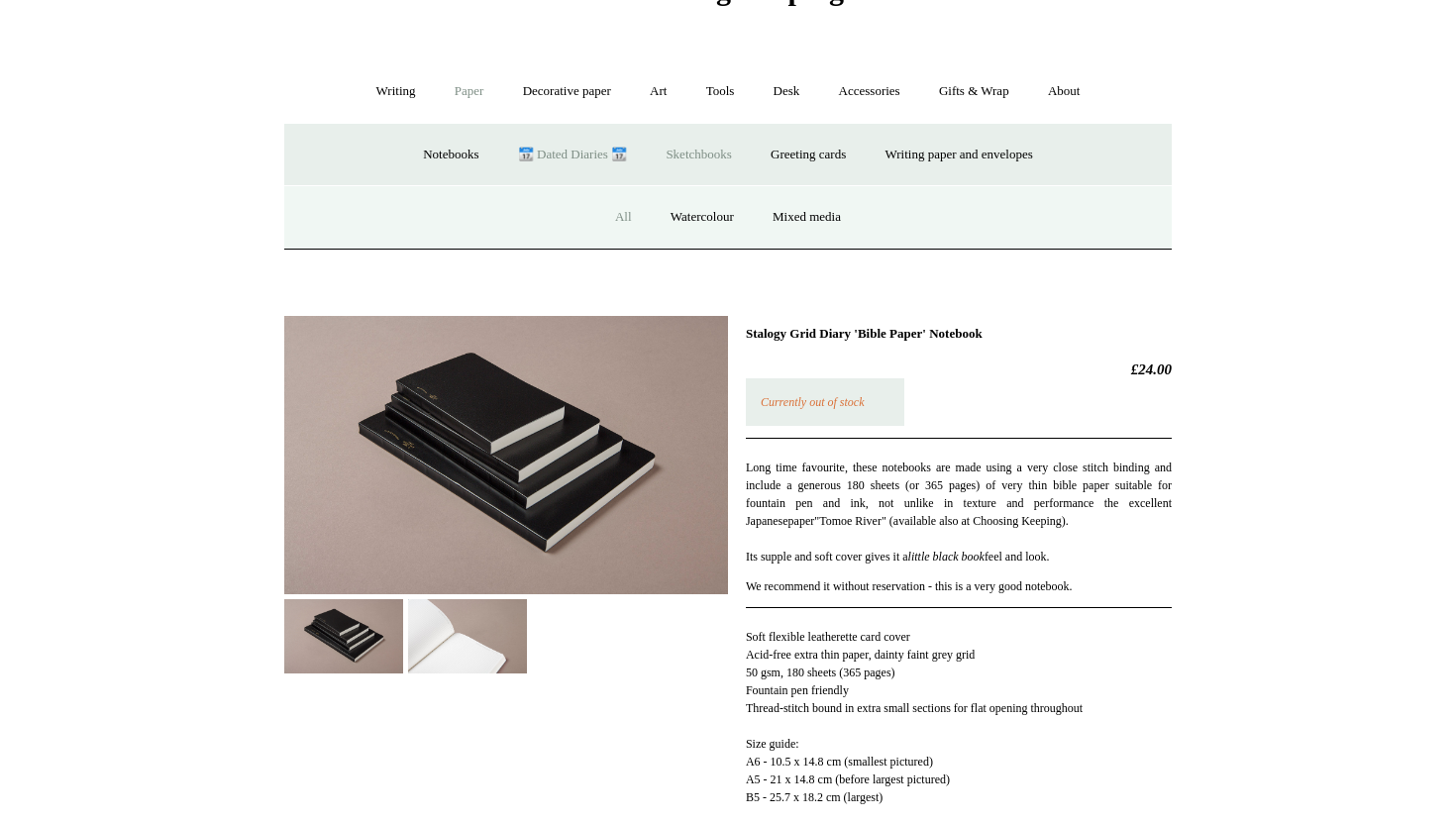 click on "All" at bounding box center [623, 217] 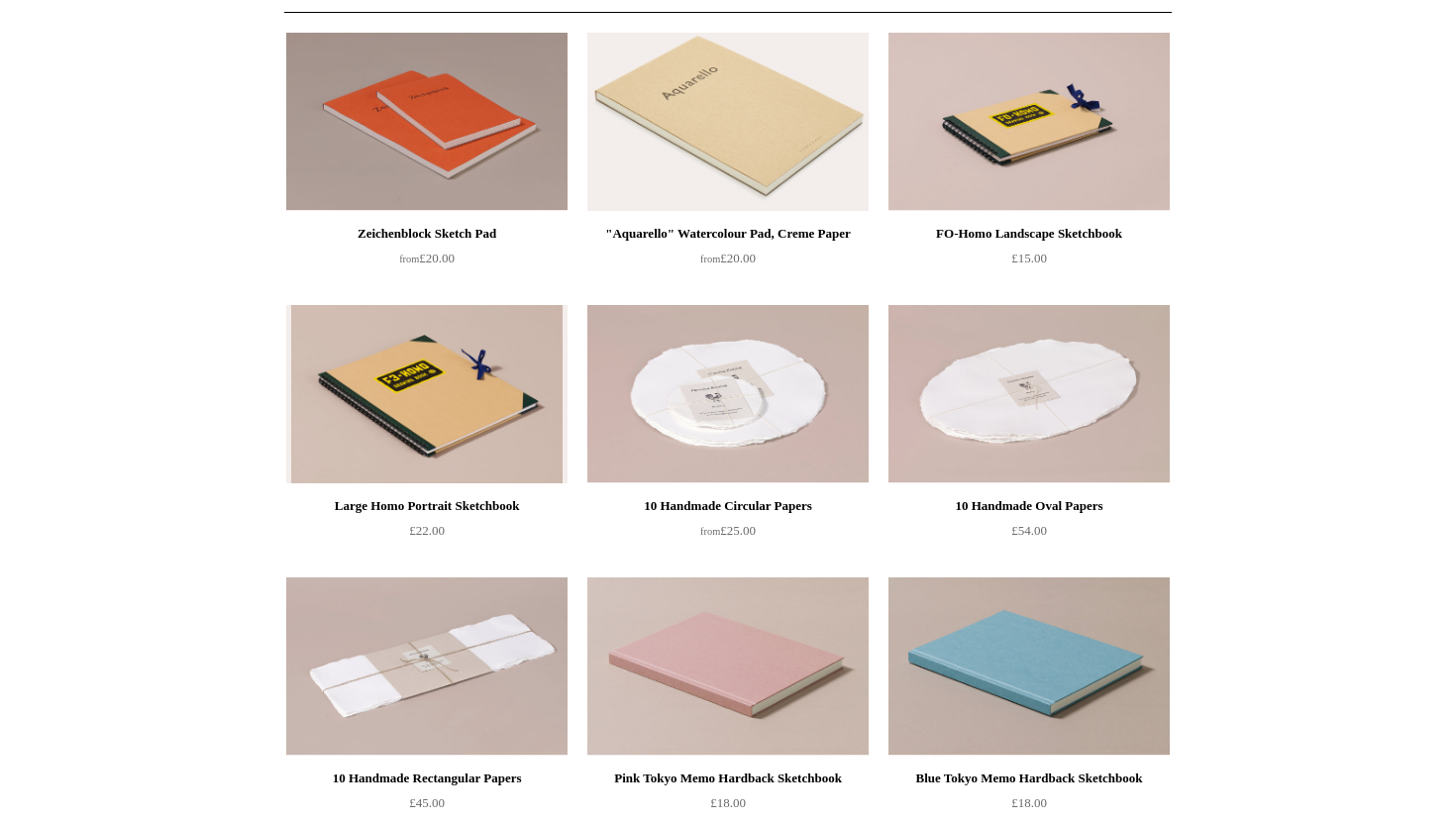 scroll, scrollTop: 0, scrollLeft: 0, axis: both 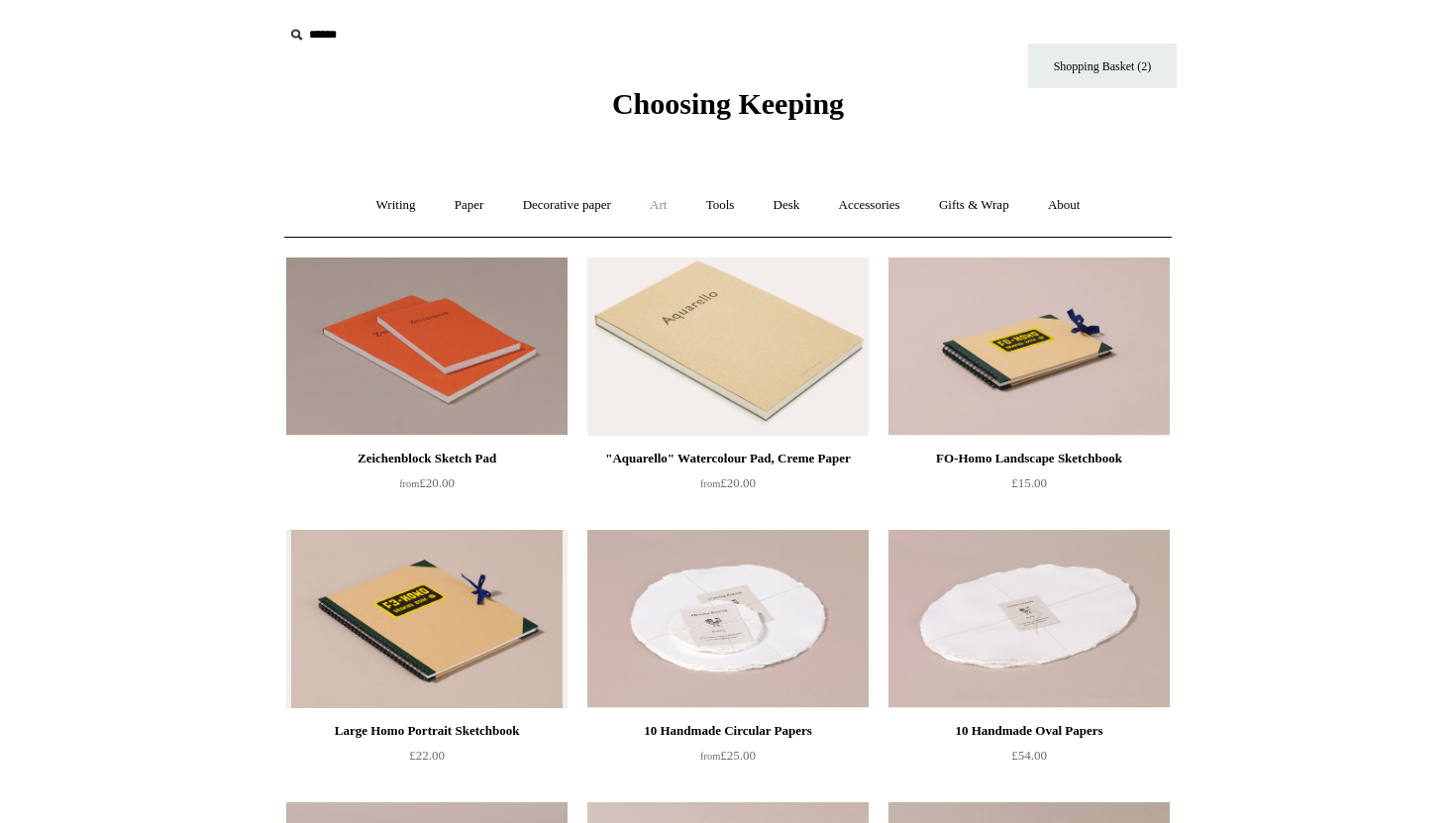 click on "Art +" at bounding box center [658, 205] 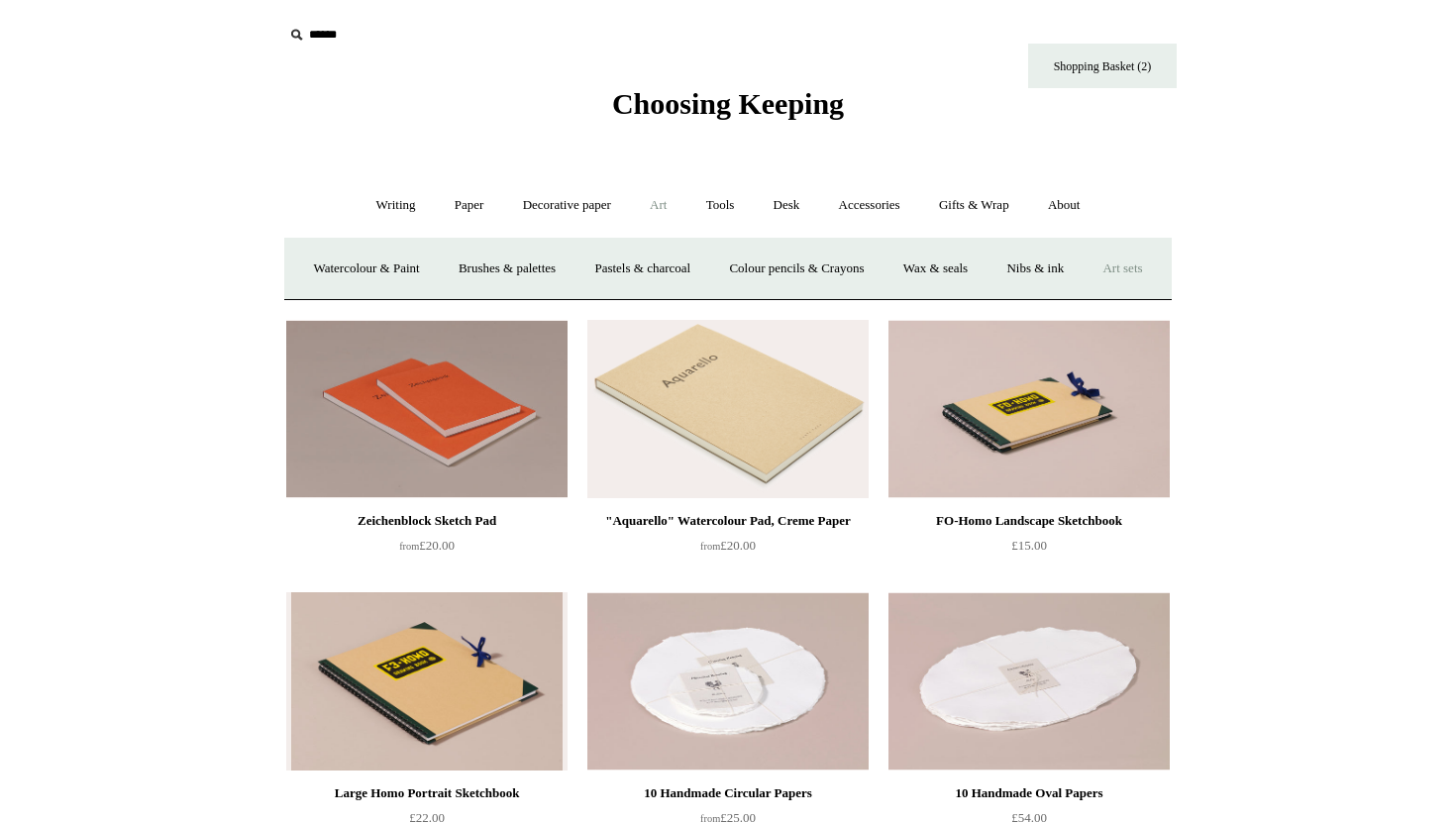 click on "Art sets" at bounding box center (1122, 268) 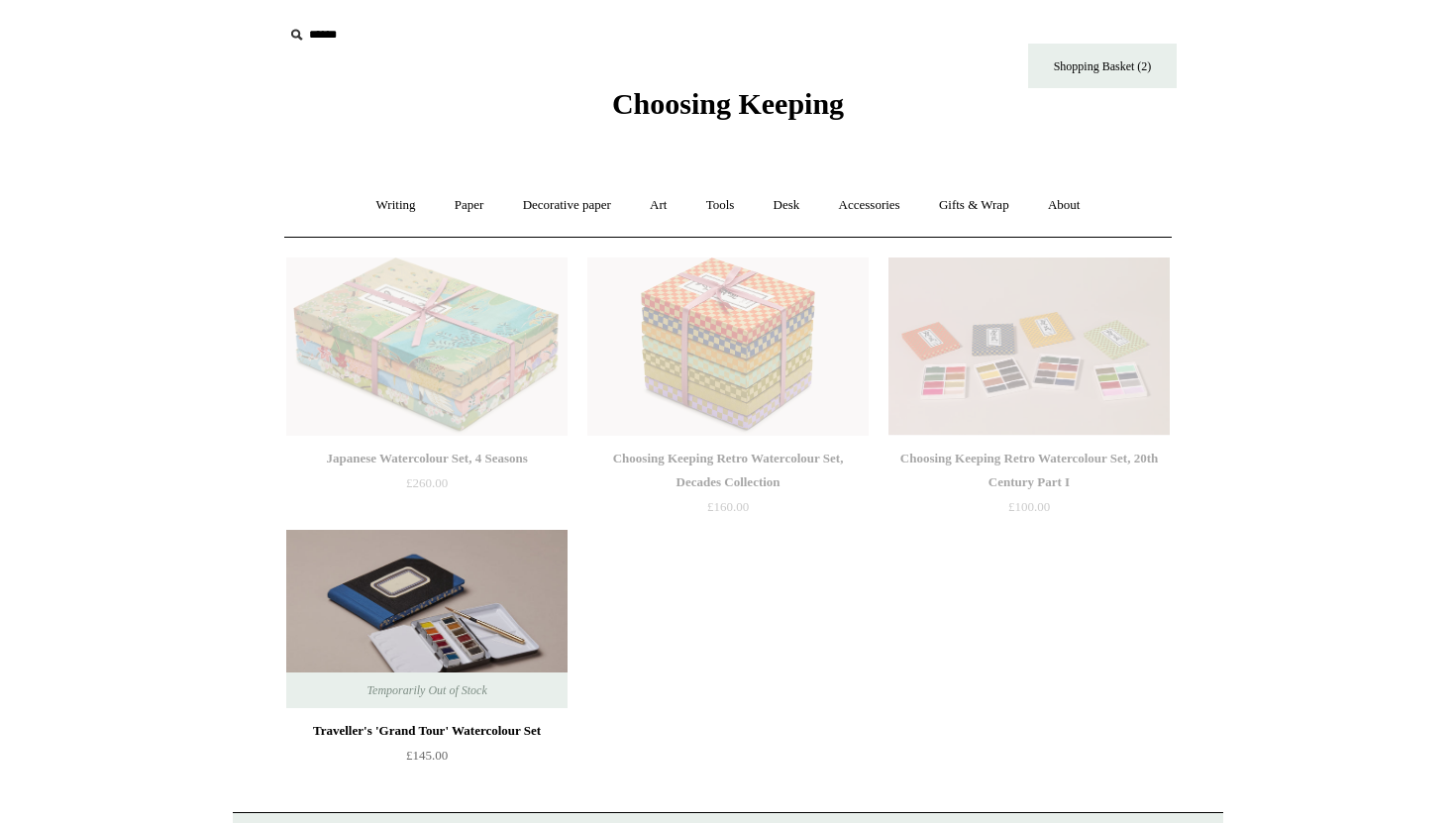 scroll, scrollTop: 0, scrollLeft: 0, axis: both 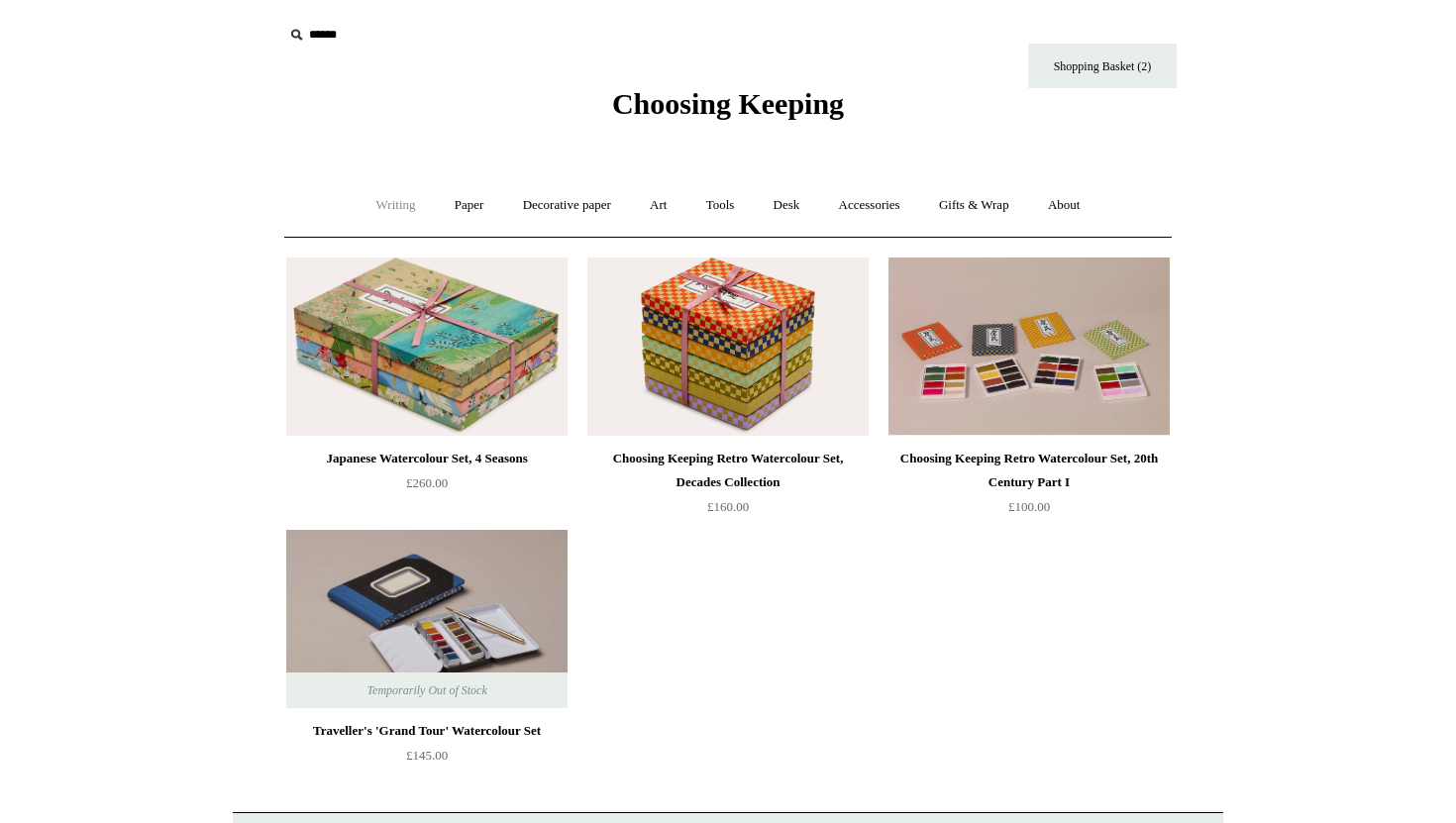 click on "Writing +" at bounding box center [396, 205] 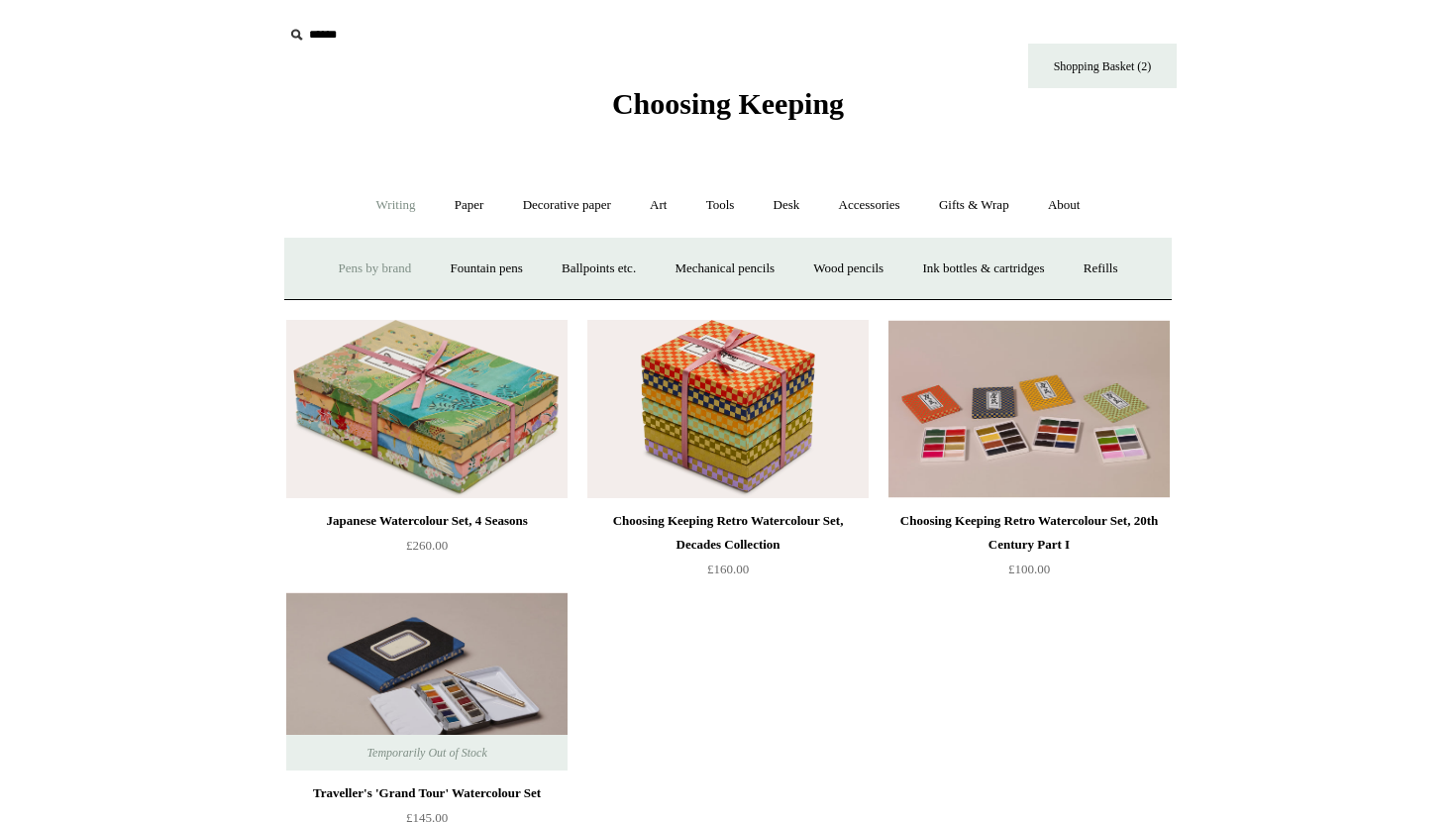 click on "Pens by brand +" at bounding box center (375, 268) 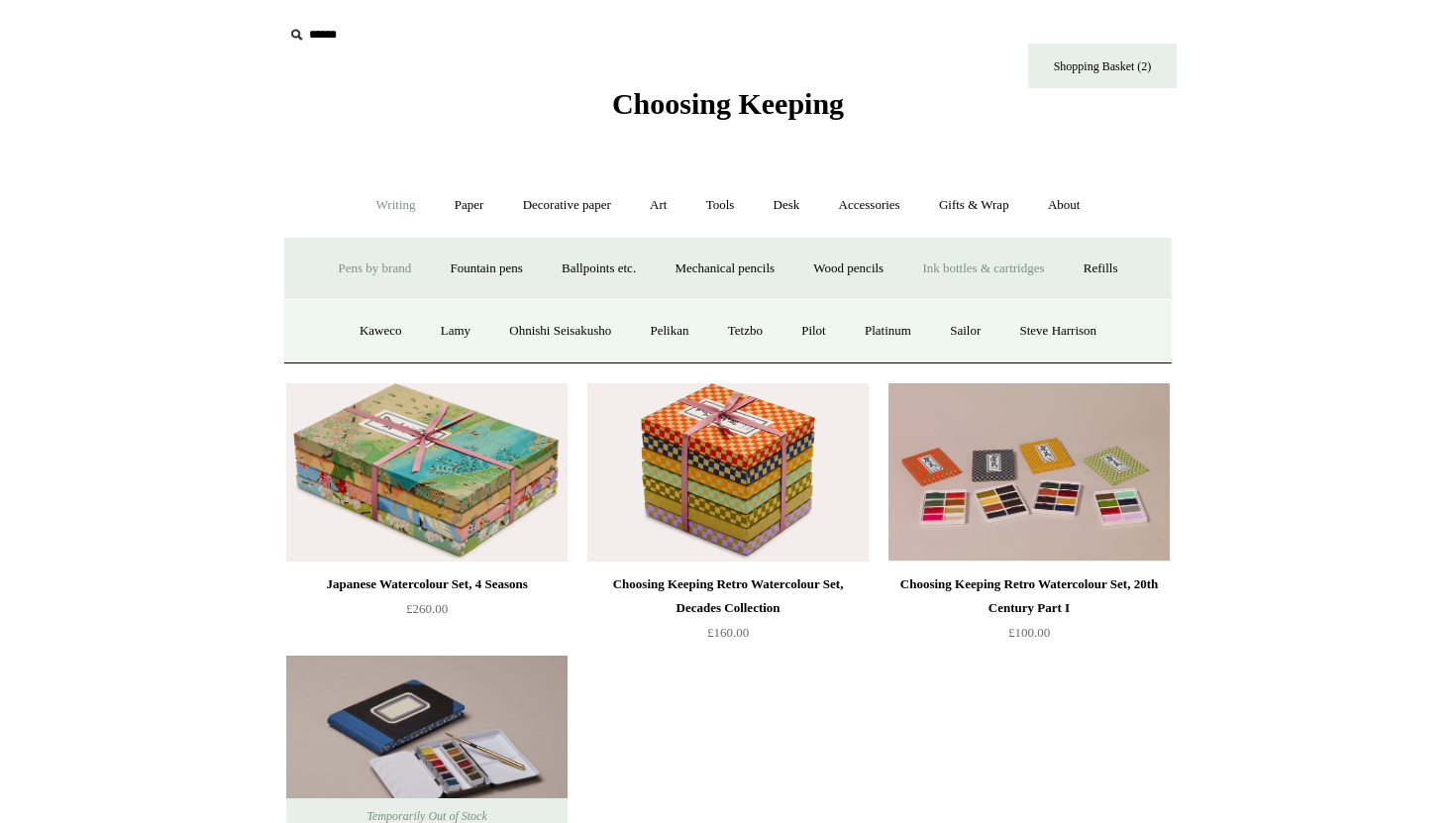 click on "Ink bottles & cartridges +" at bounding box center (983, 268) 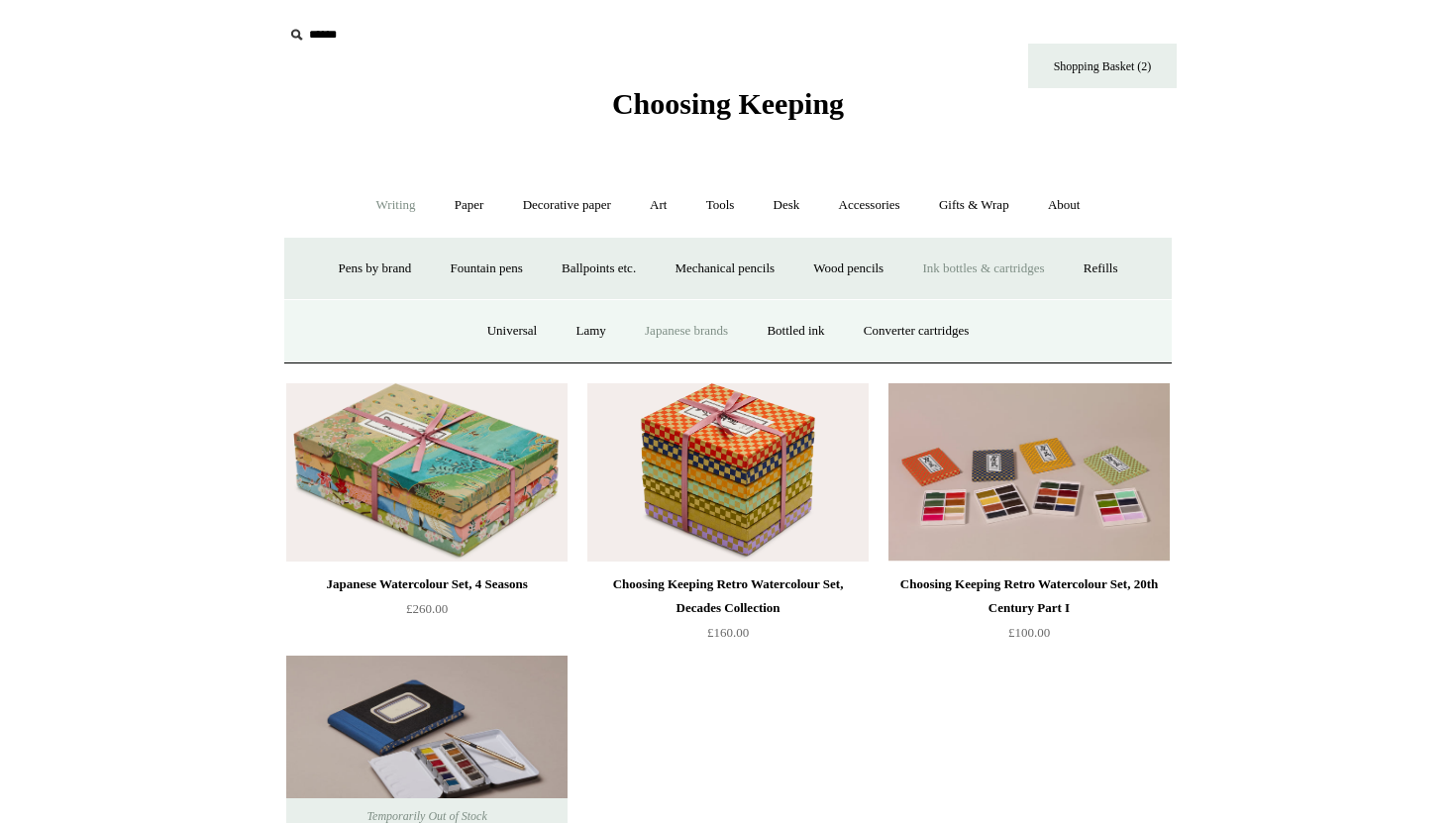 click on "Japanese brands" at bounding box center (686, 331) 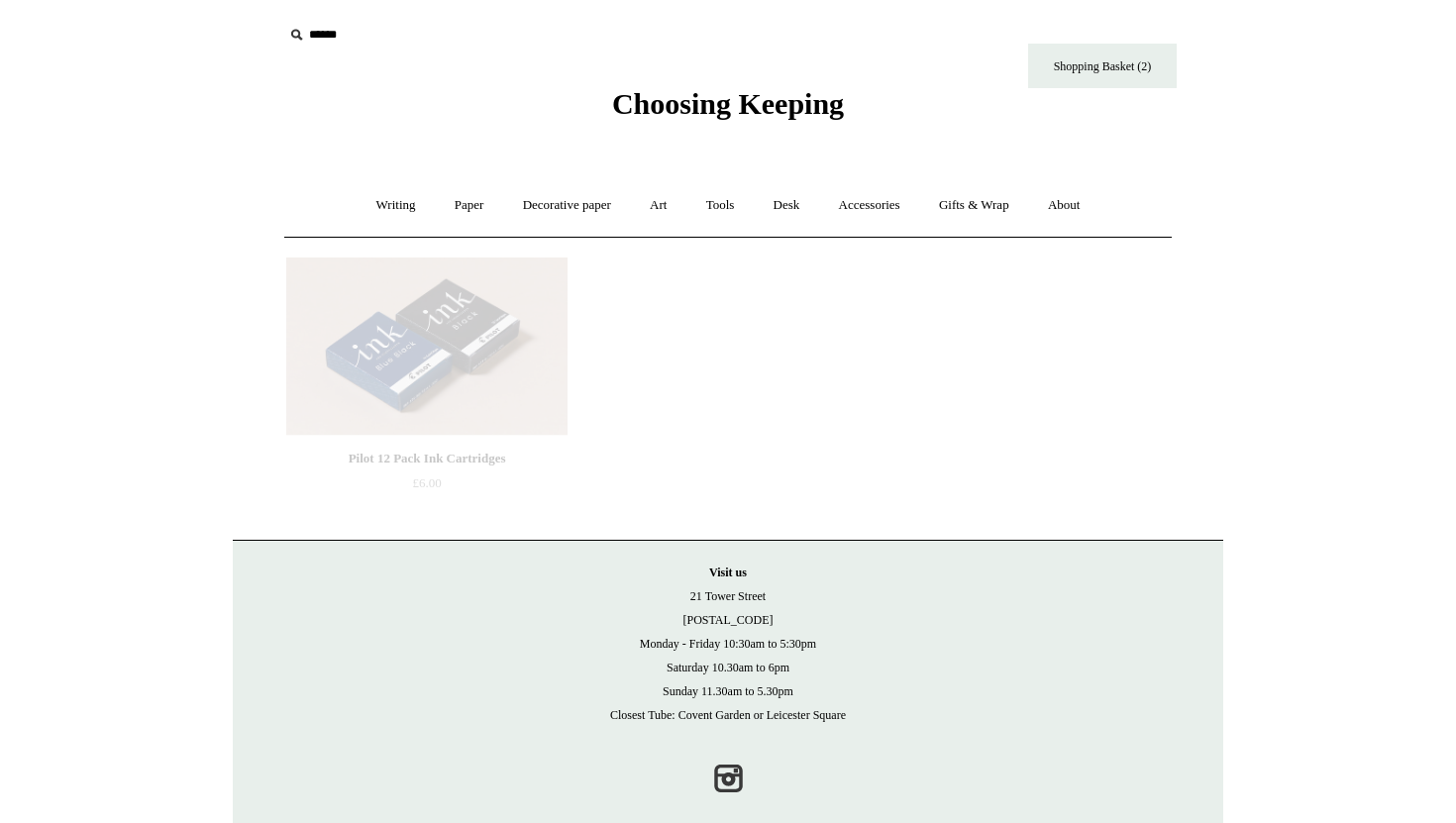 scroll, scrollTop: 0, scrollLeft: 0, axis: both 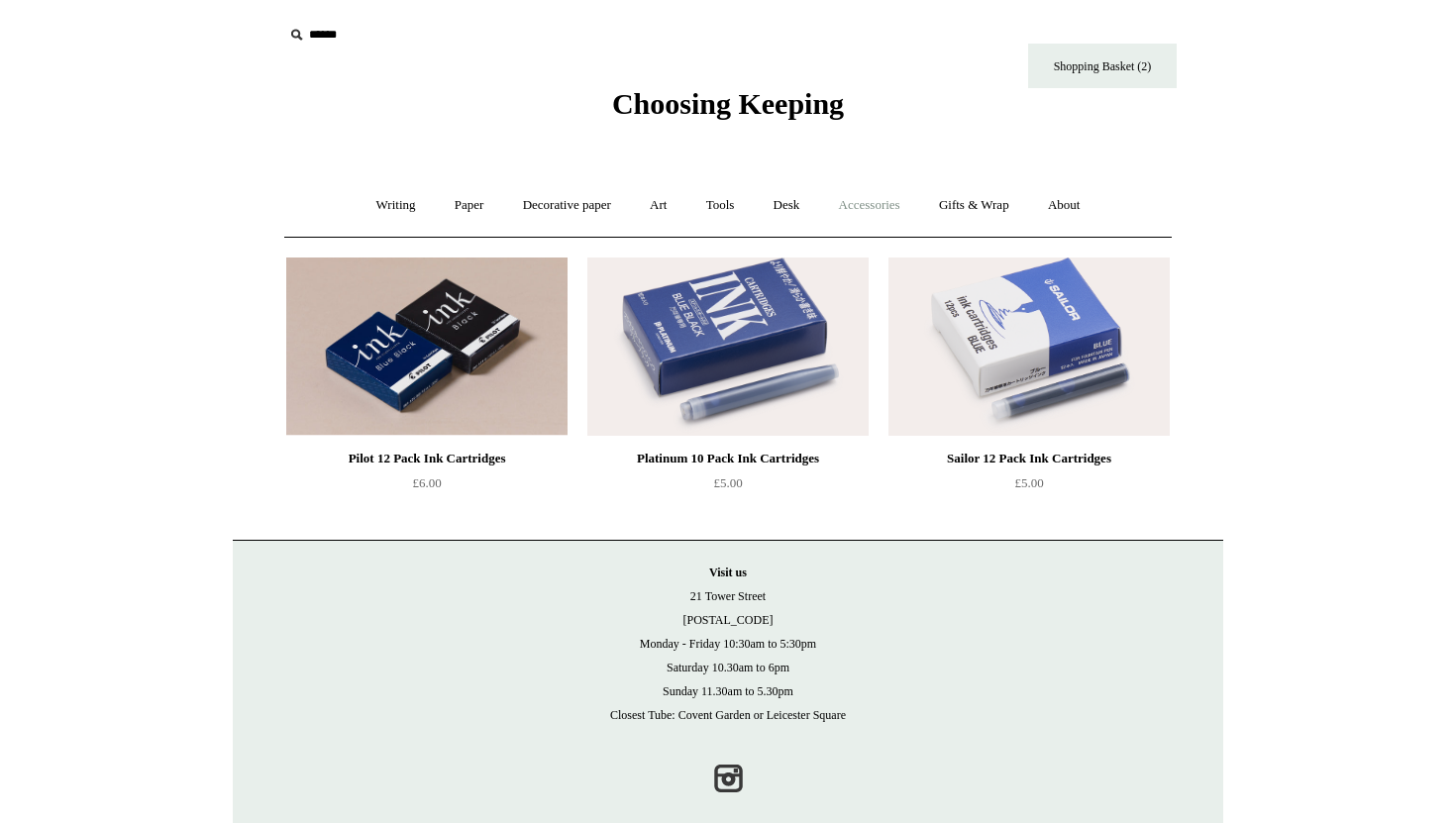 click on "Accessories +" at bounding box center (870, 205) 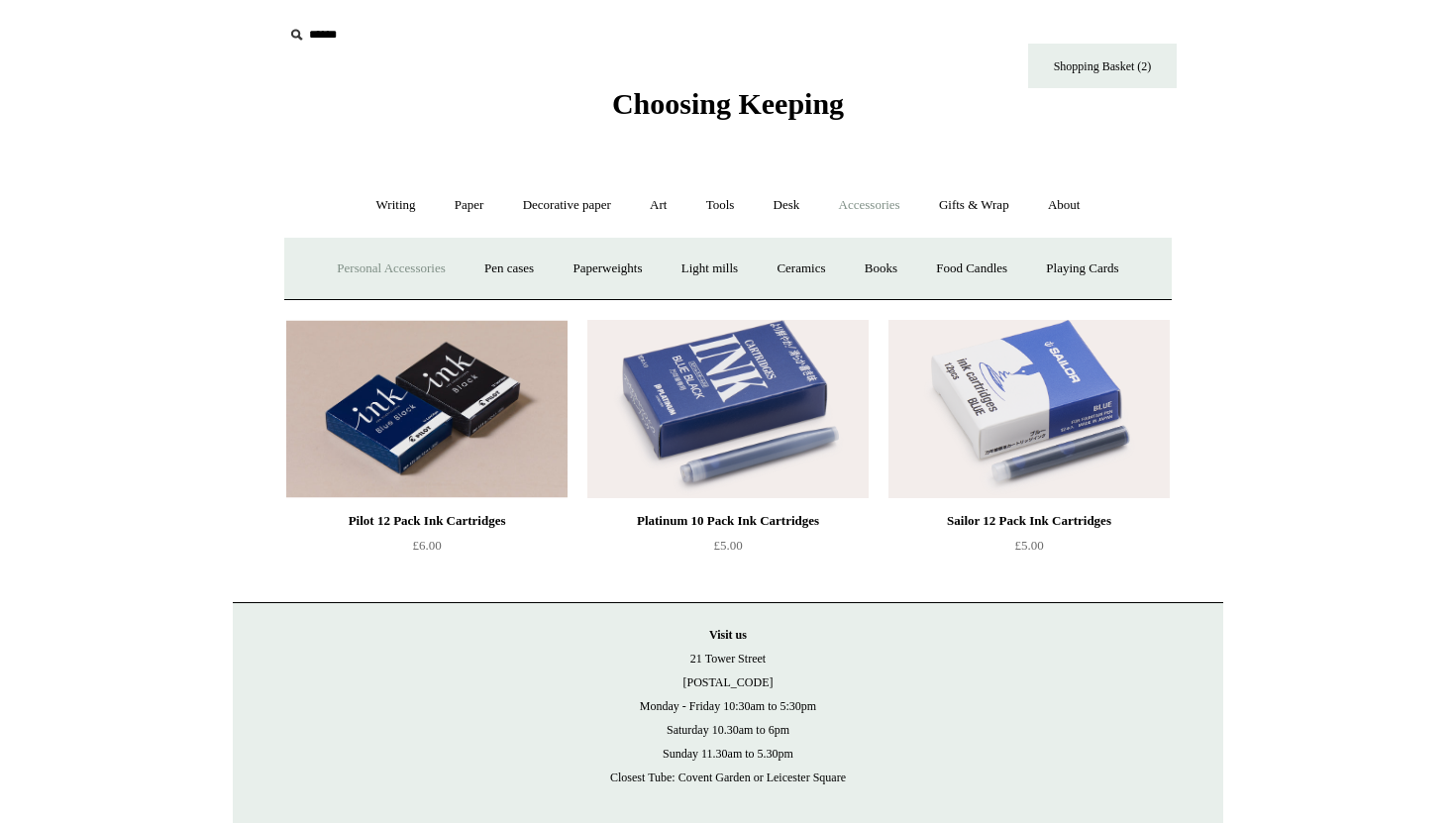 click on "Personal Accessories +" at bounding box center (390, 268) 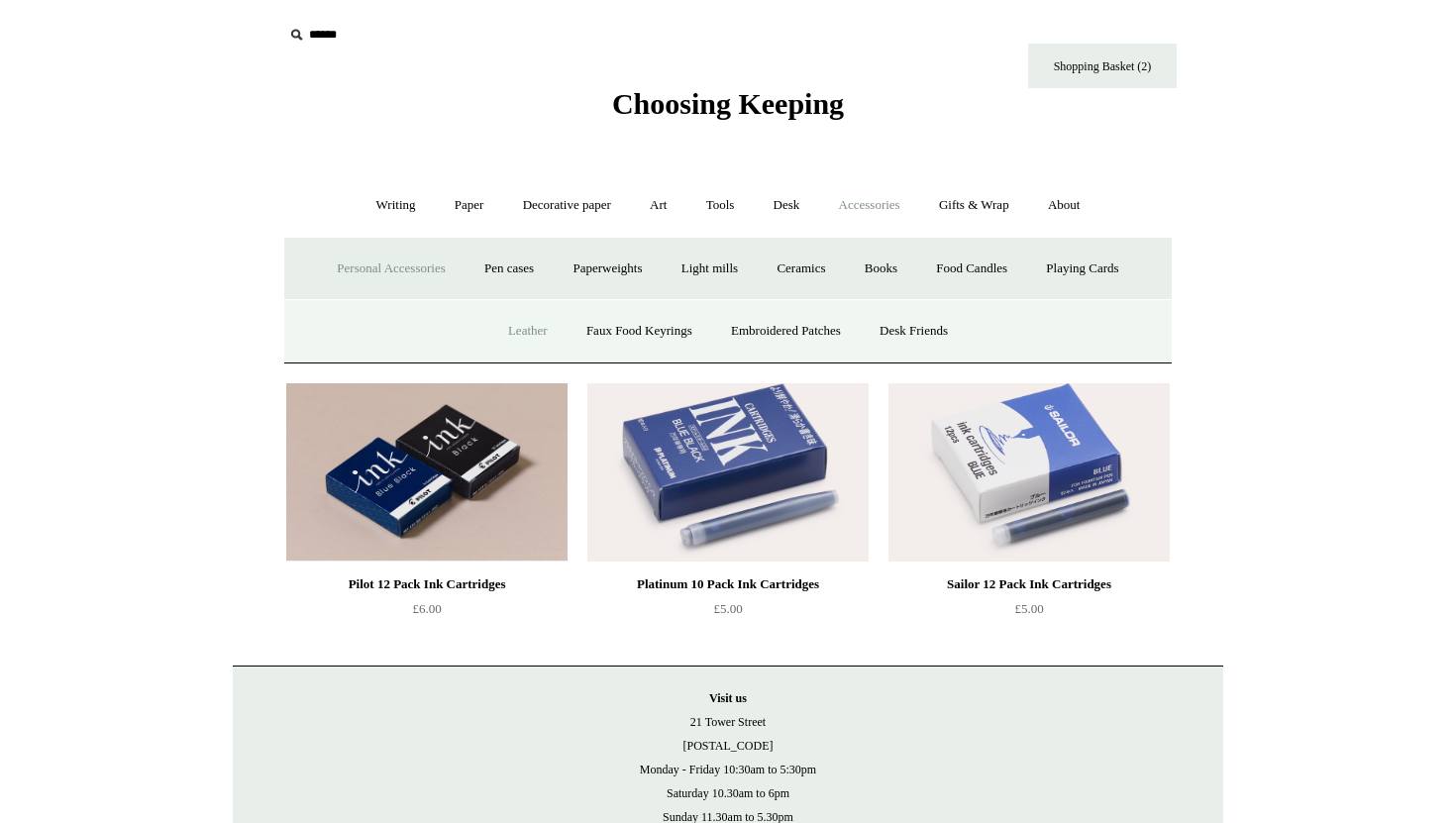 click on "Leather" at bounding box center [528, 331] 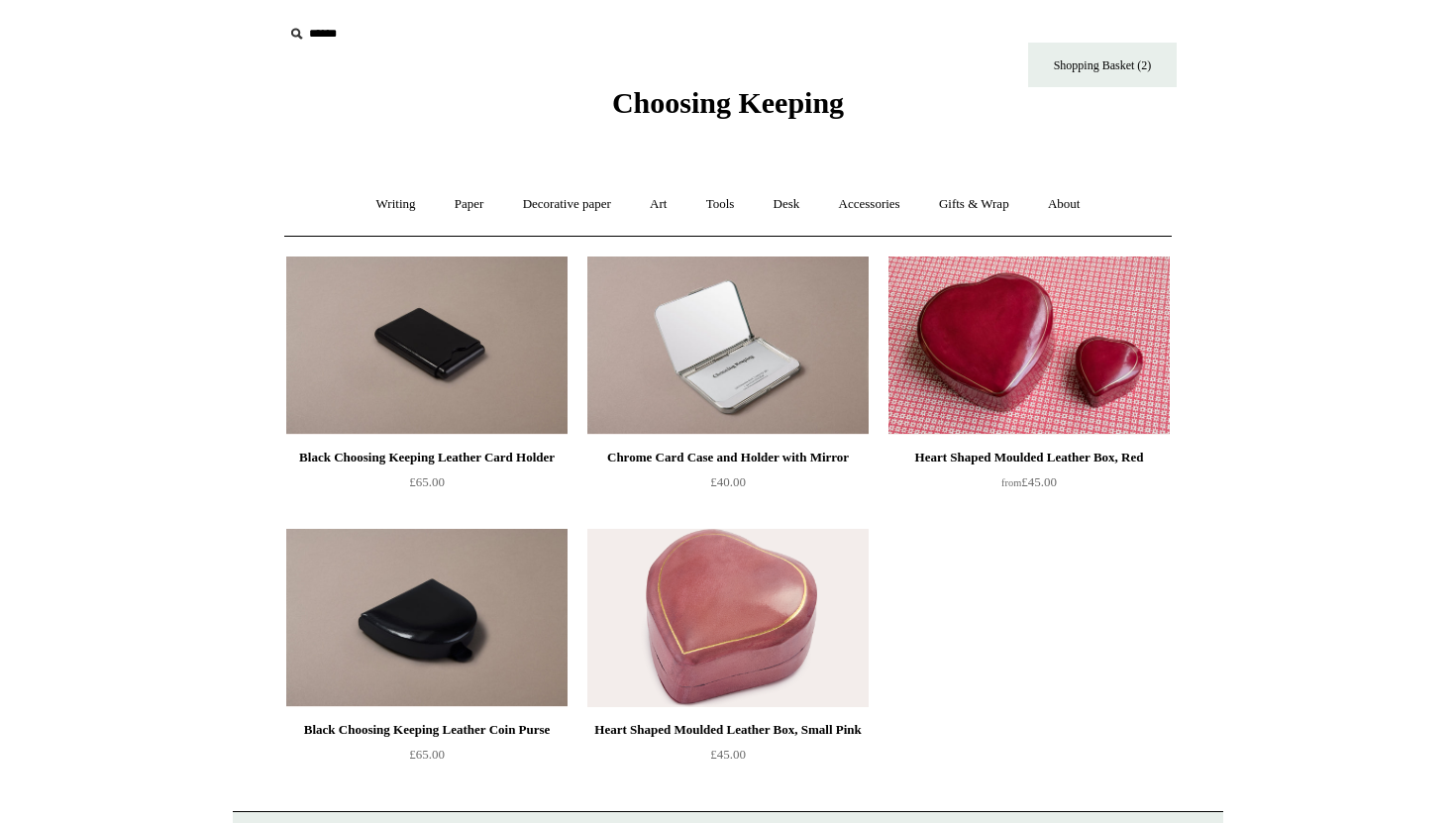 scroll, scrollTop: 0, scrollLeft: 0, axis: both 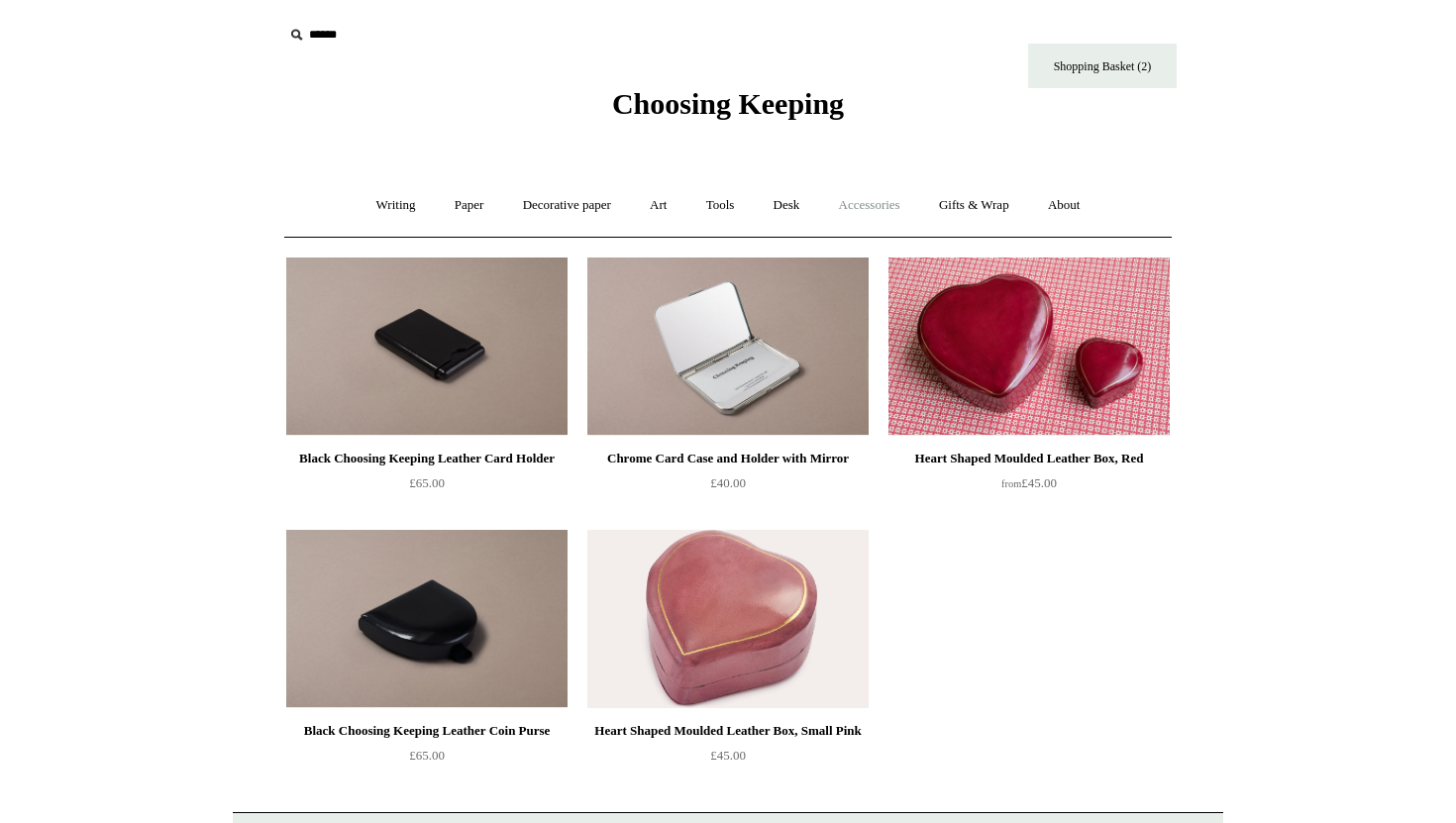 click on "Accessories +" at bounding box center [870, 205] 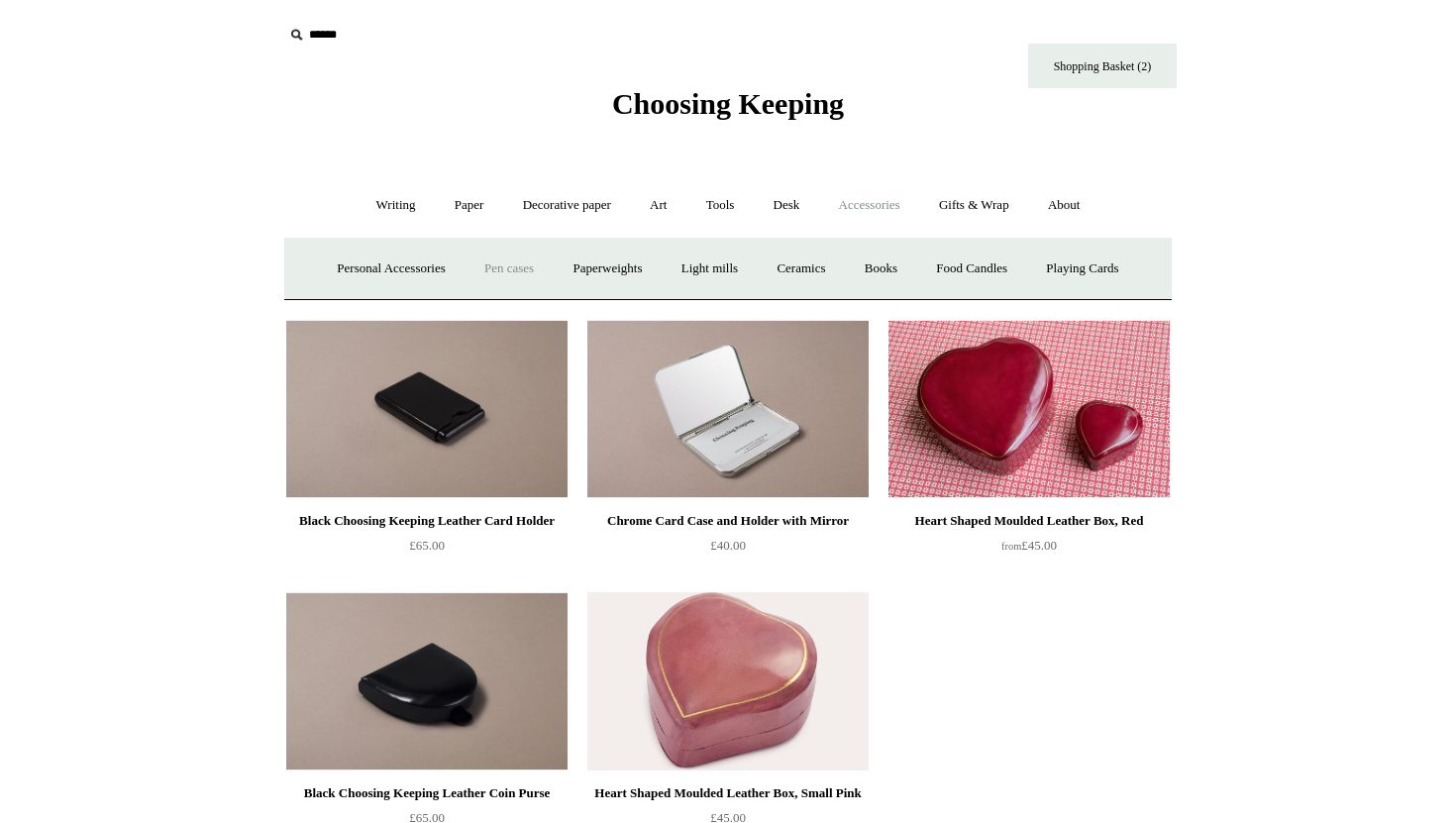 click on "Pen cases" at bounding box center (509, 268) 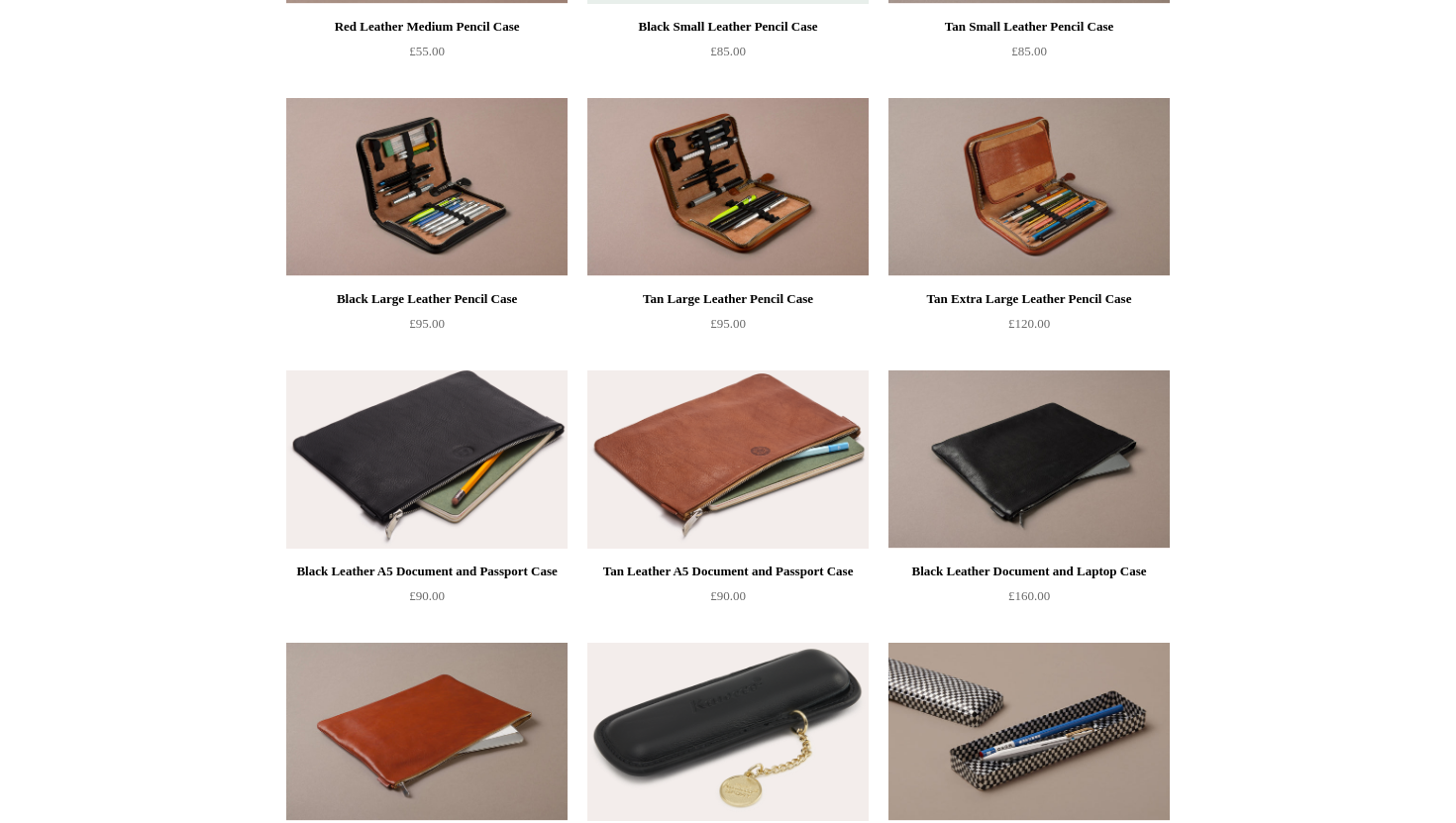 scroll, scrollTop: 1532, scrollLeft: 0, axis: vertical 